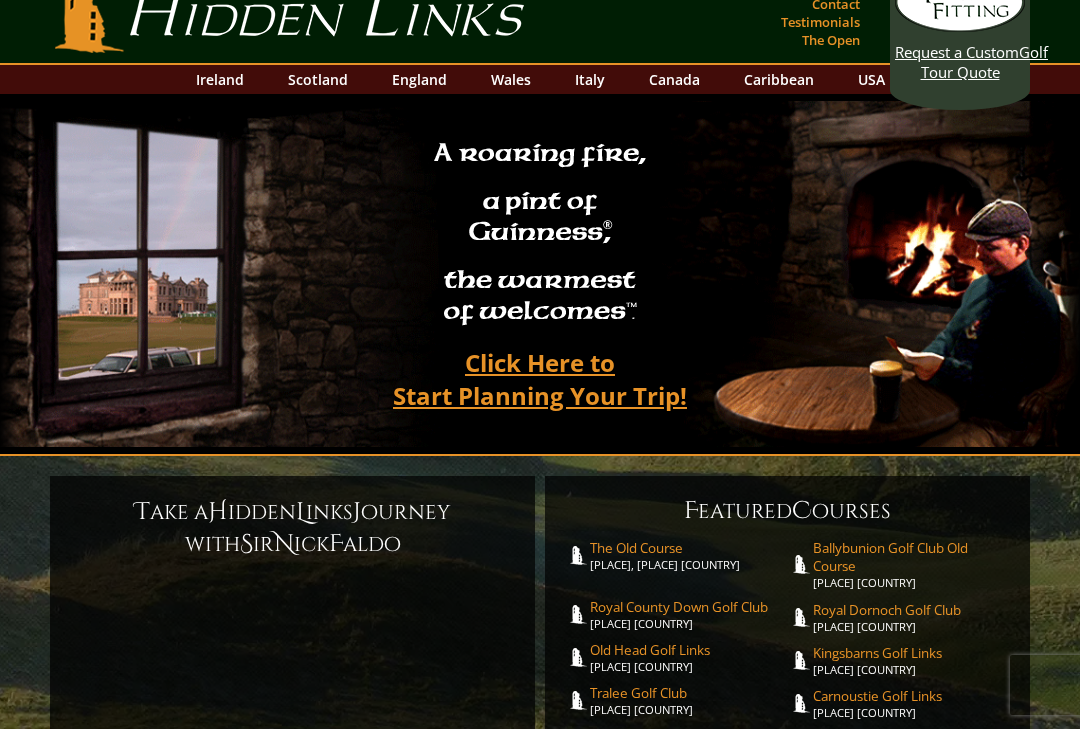 scroll, scrollTop: 32, scrollLeft: 0, axis: vertical 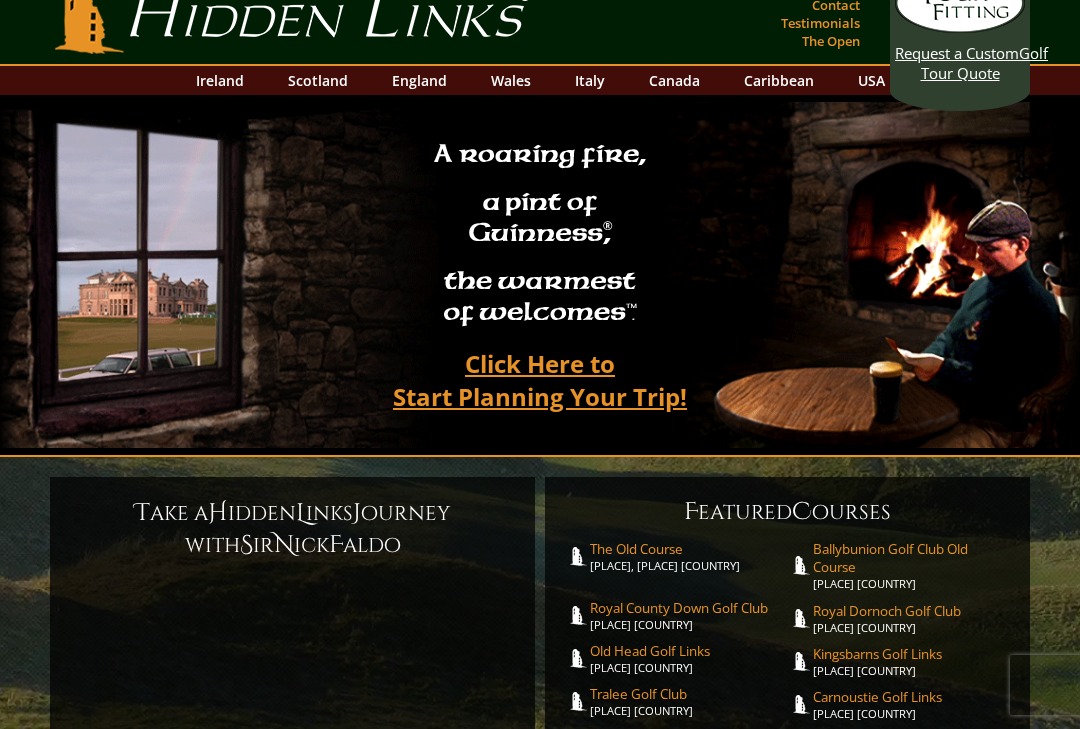 click on "Scotland" at bounding box center (318, 80) 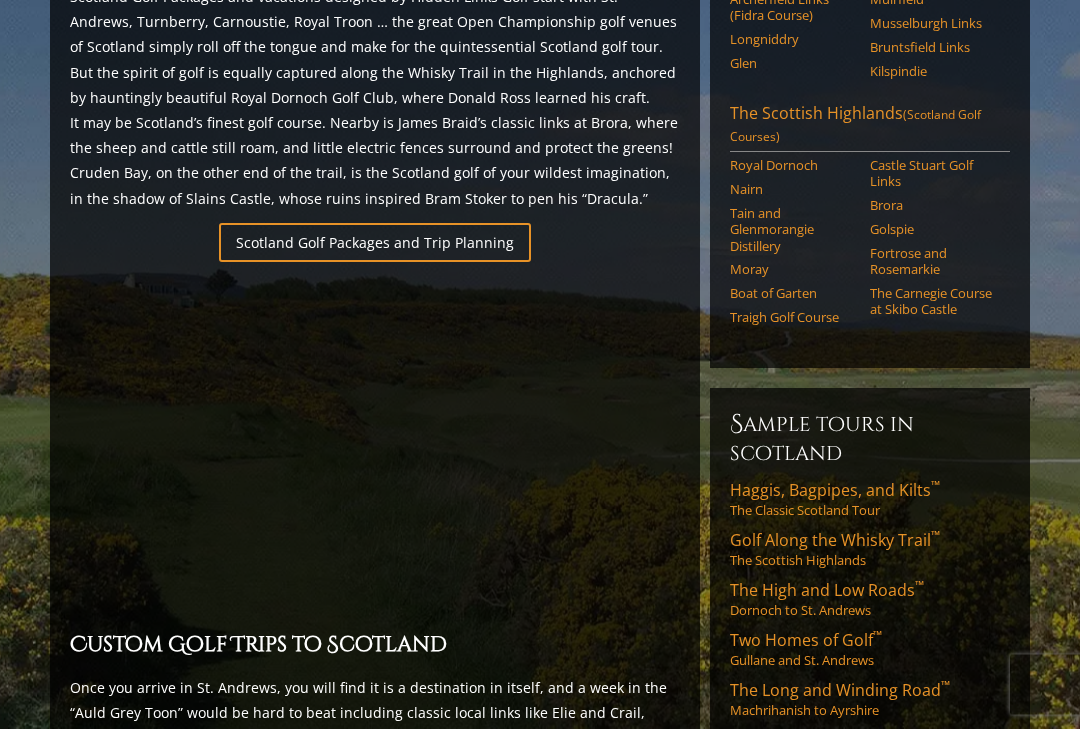 scroll, scrollTop: 1207, scrollLeft: 0, axis: vertical 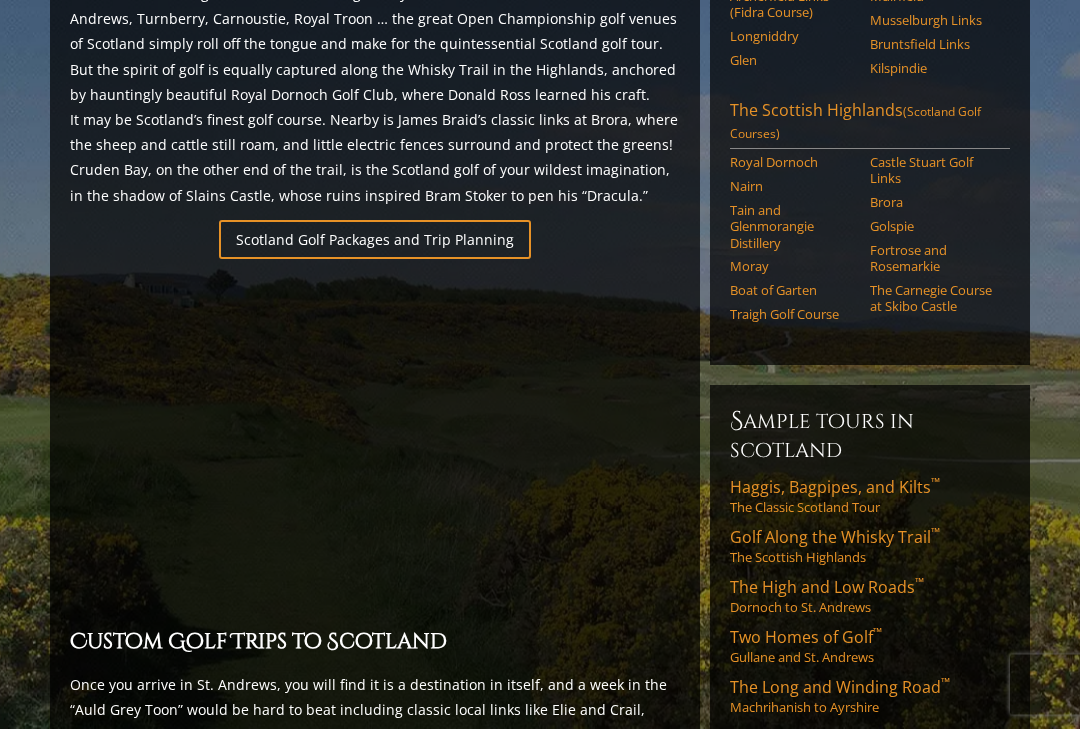 click on "Scotland Golf Packages and Trip Planning" at bounding box center (375, 240) 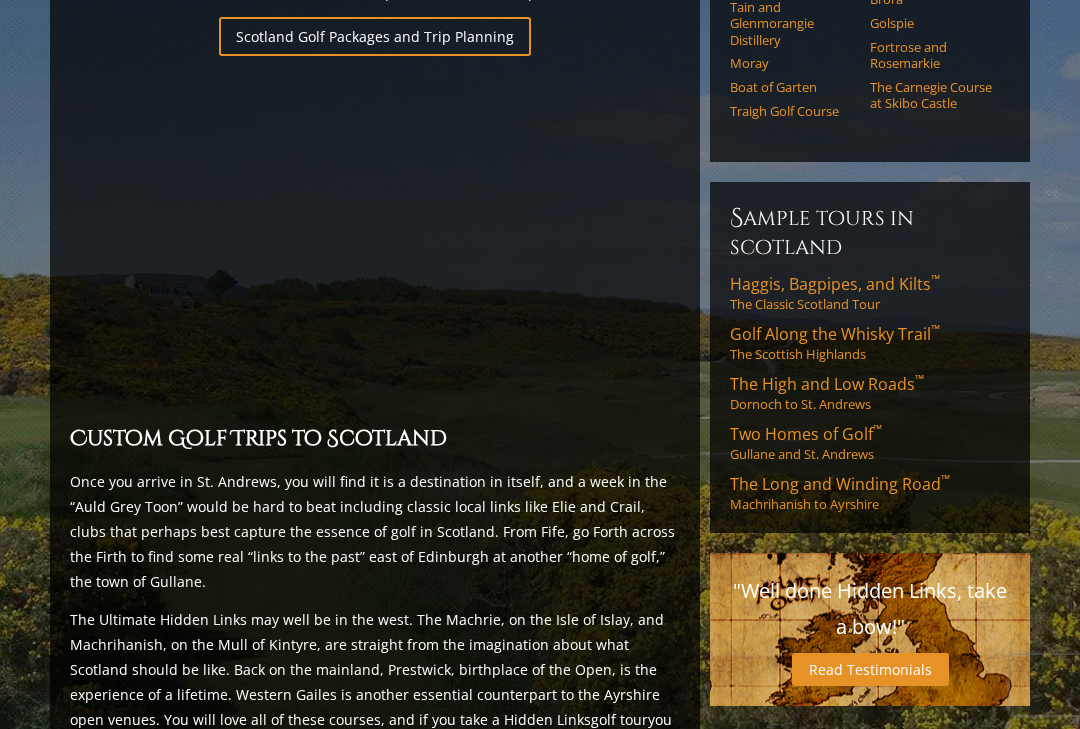 scroll, scrollTop: 1413, scrollLeft: 0, axis: vertical 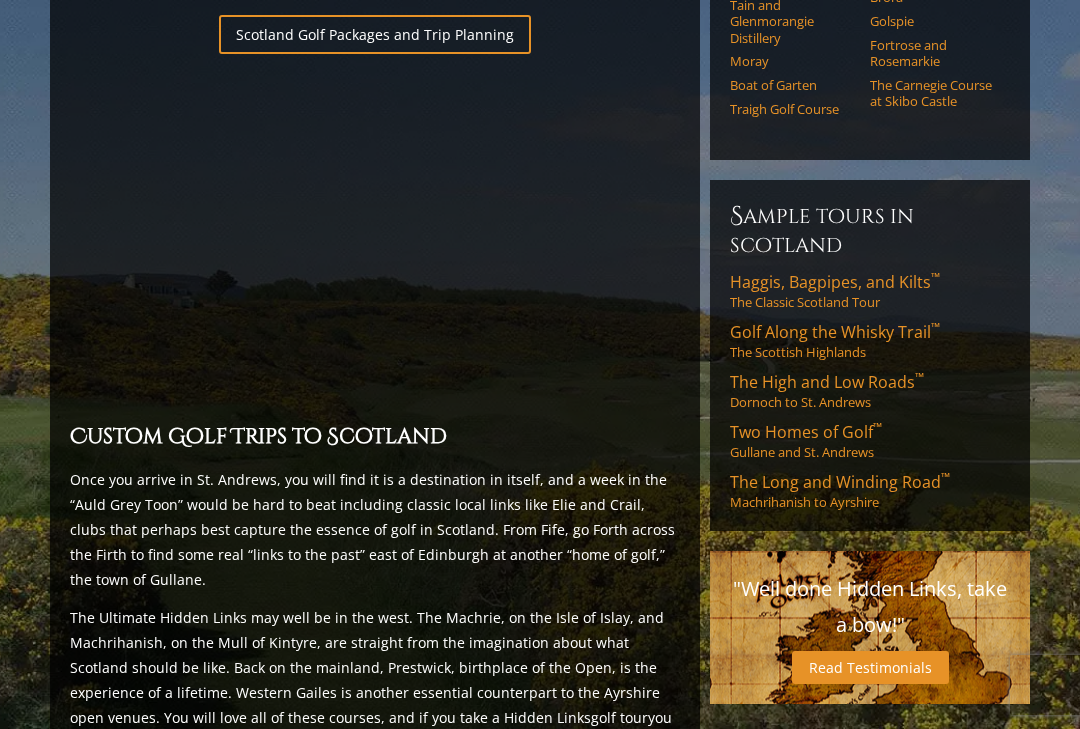 click on "Golf Along the Whisky Trail ™" at bounding box center [835, 332] 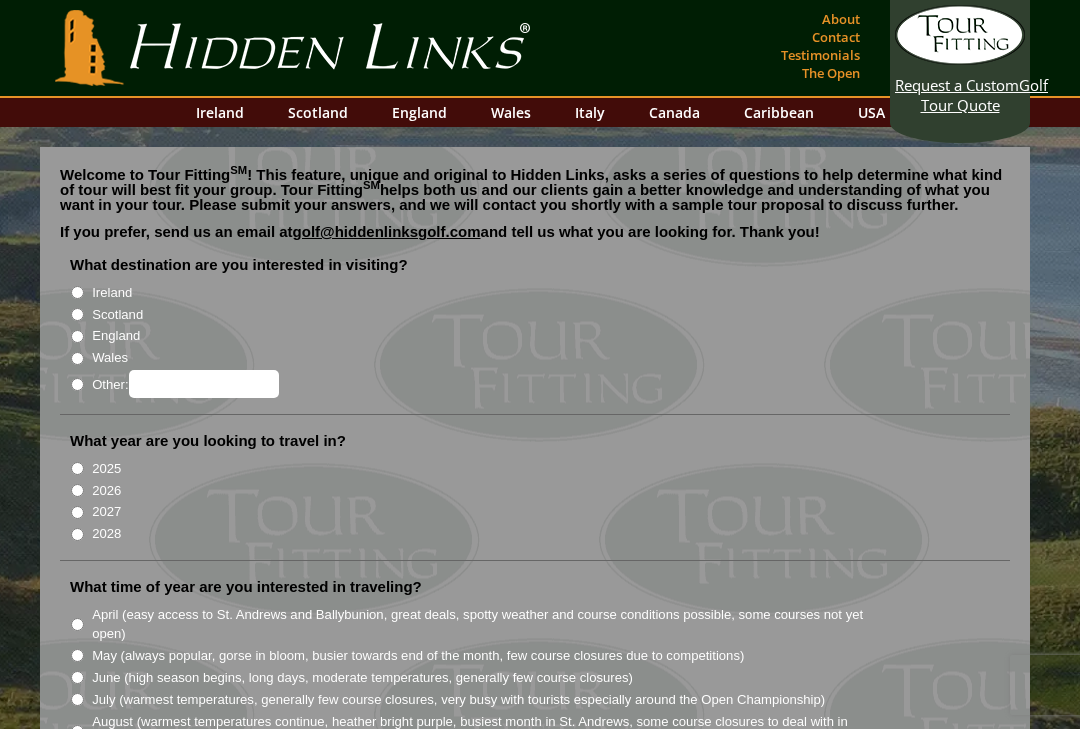 scroll, scrollTop: 0, scrollLeft: 0, axis: both 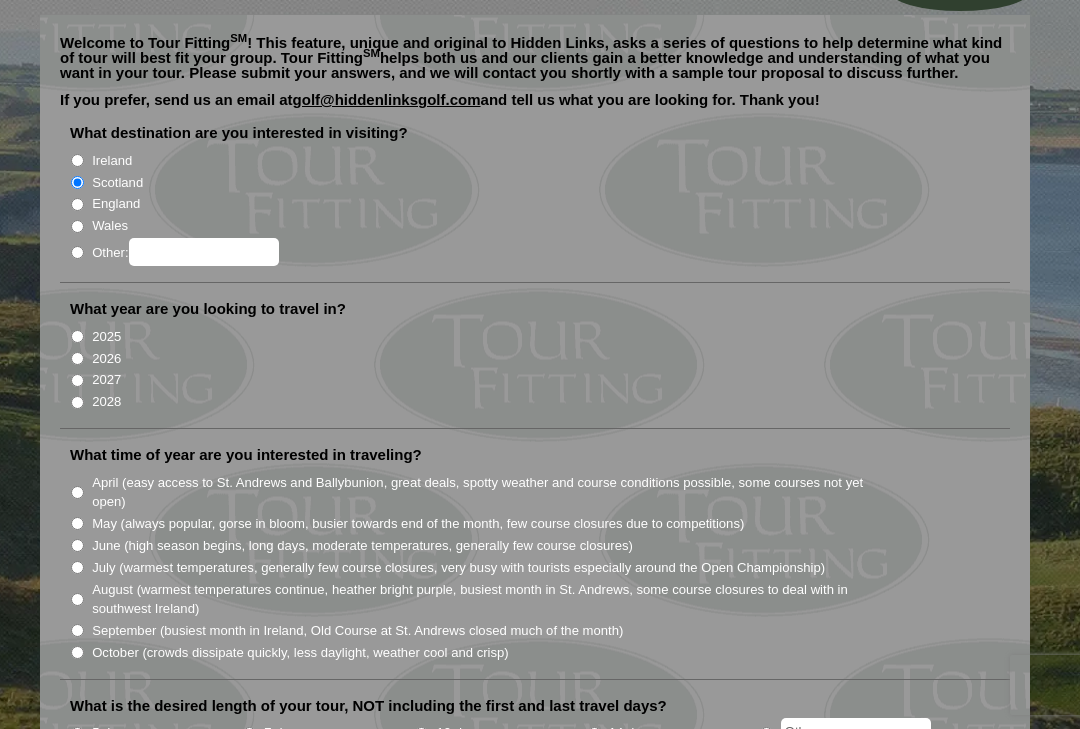 click on "2026" at bounding box center [77, 358] 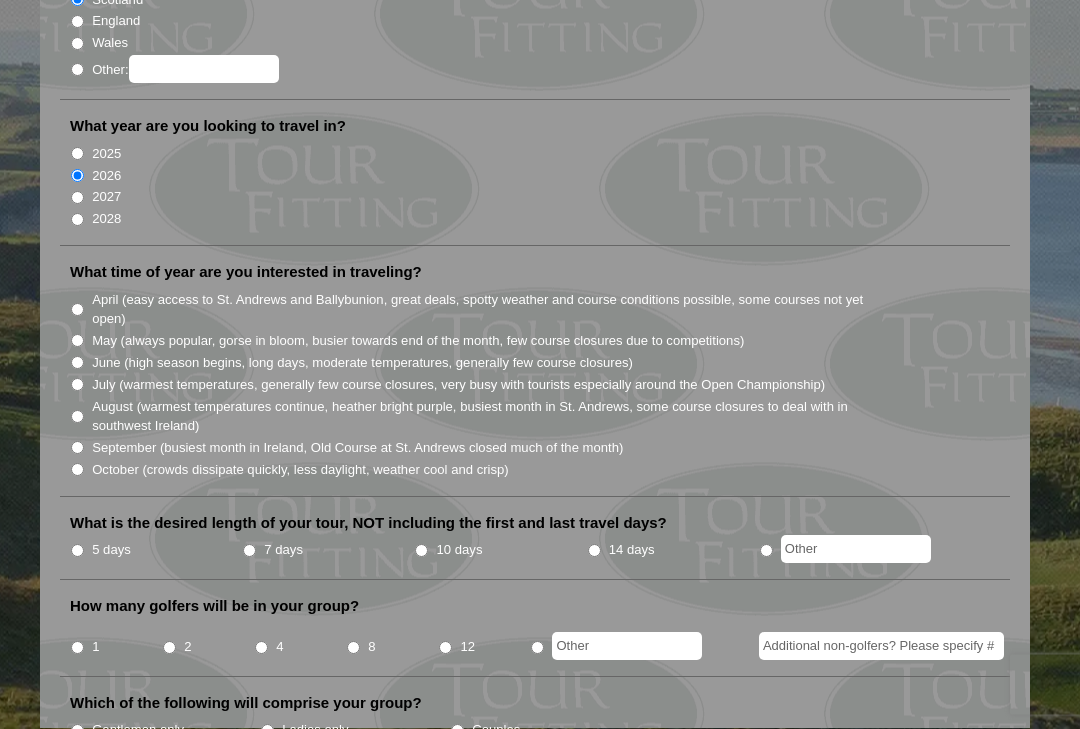 scroll, scrollTop: 315, scrollLeft: 0, axis: vertical 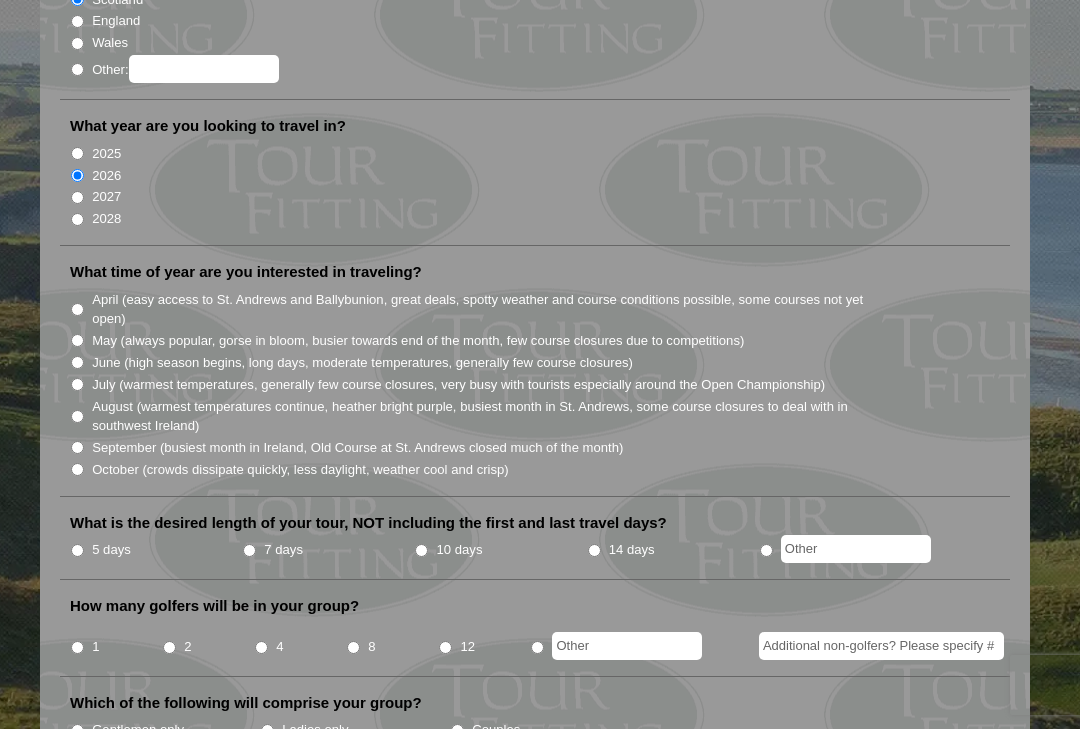 click on "June (high season begins, long days, moderate temperatures, generally few course closures)" at bounding box center (543, 362) 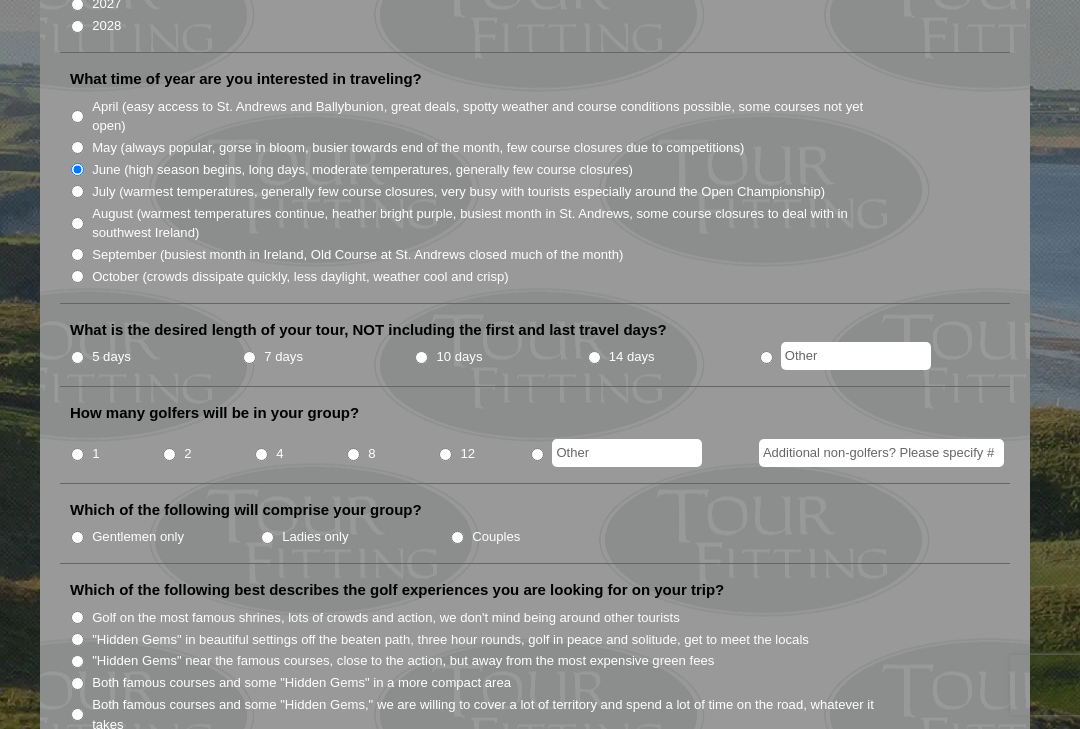 scroll, scrollTop: 513, scrollLeft: 0, axis: vertical 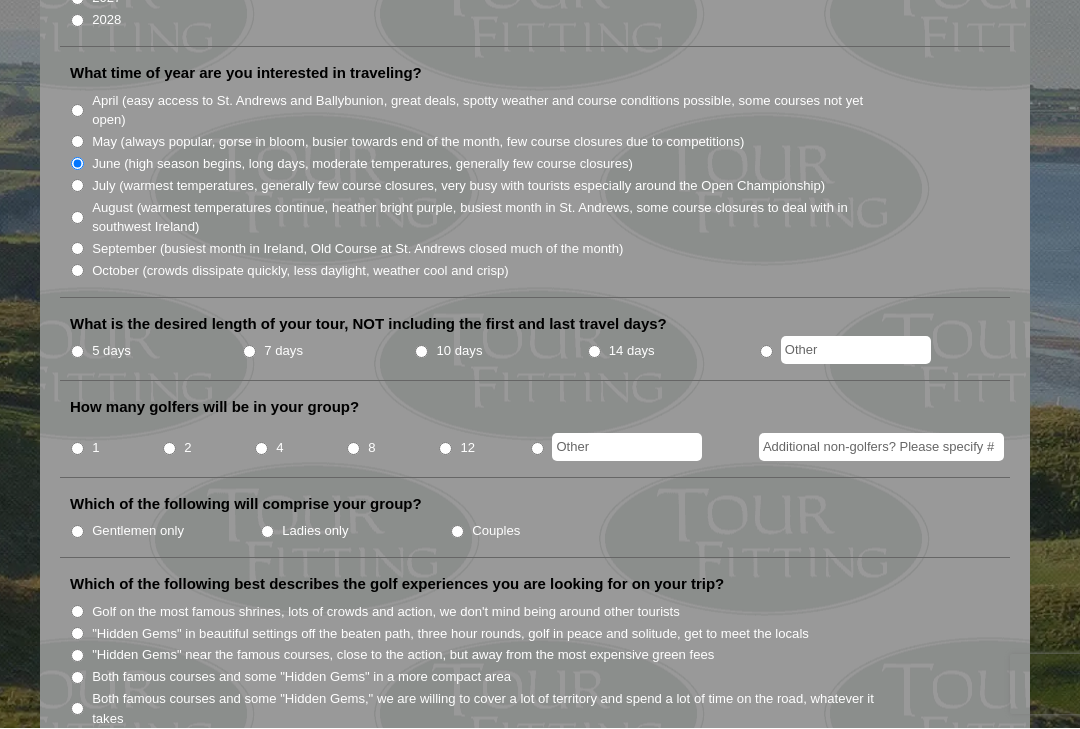 click on "7 days" at bounding box center [249, 352] 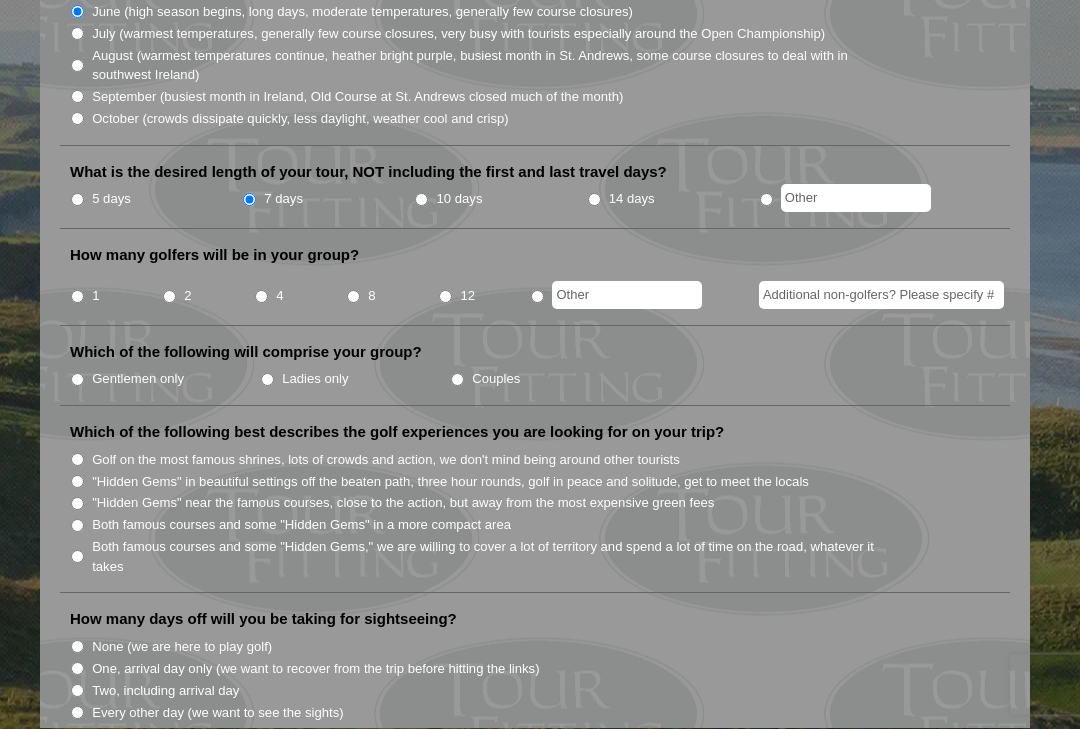 scroll, scrollTop: 667, scrollLeft: 0, axis: vertical 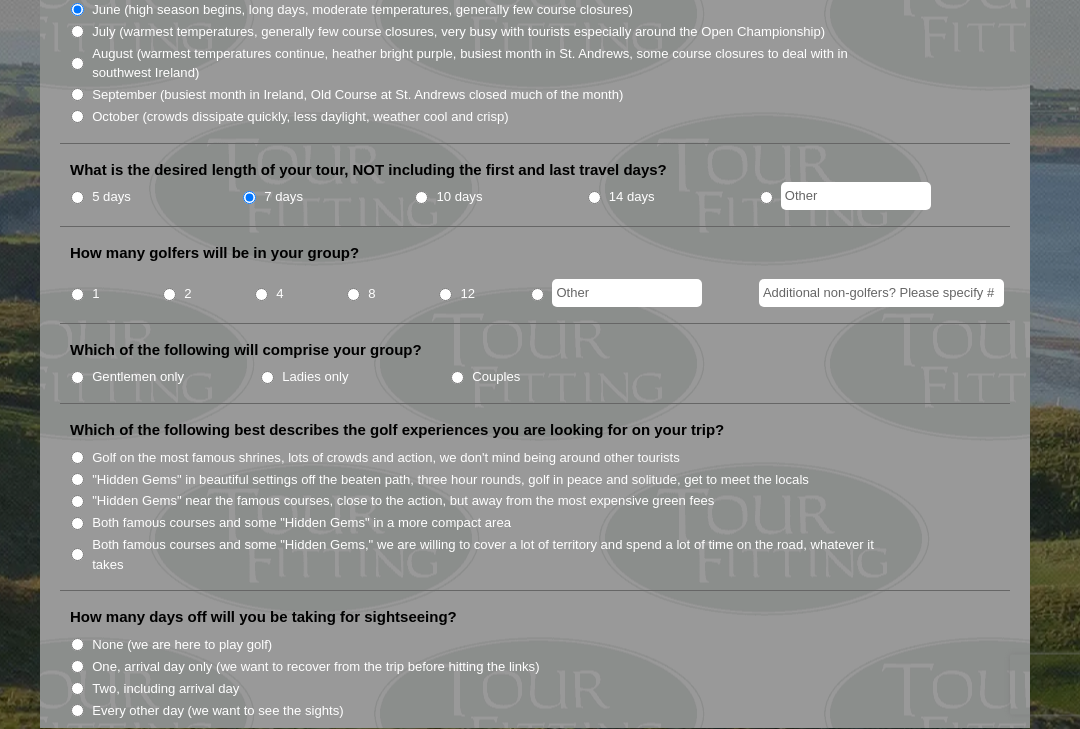 click on "2" at bounding box center (208, 288) 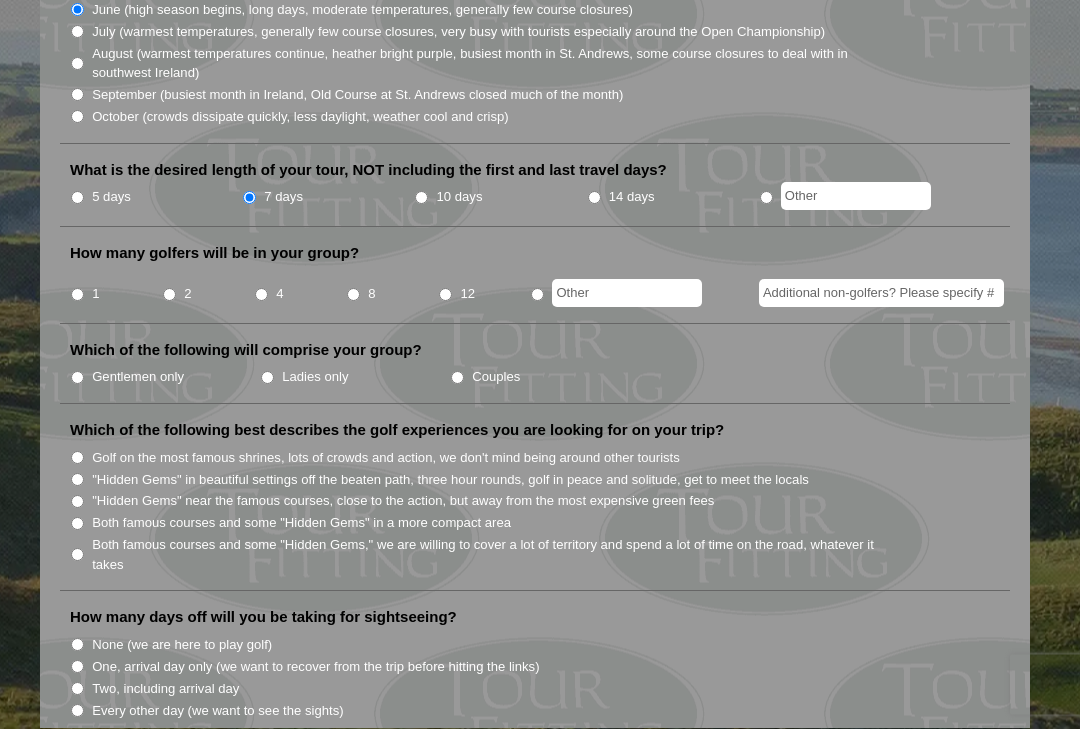 radio on "true" 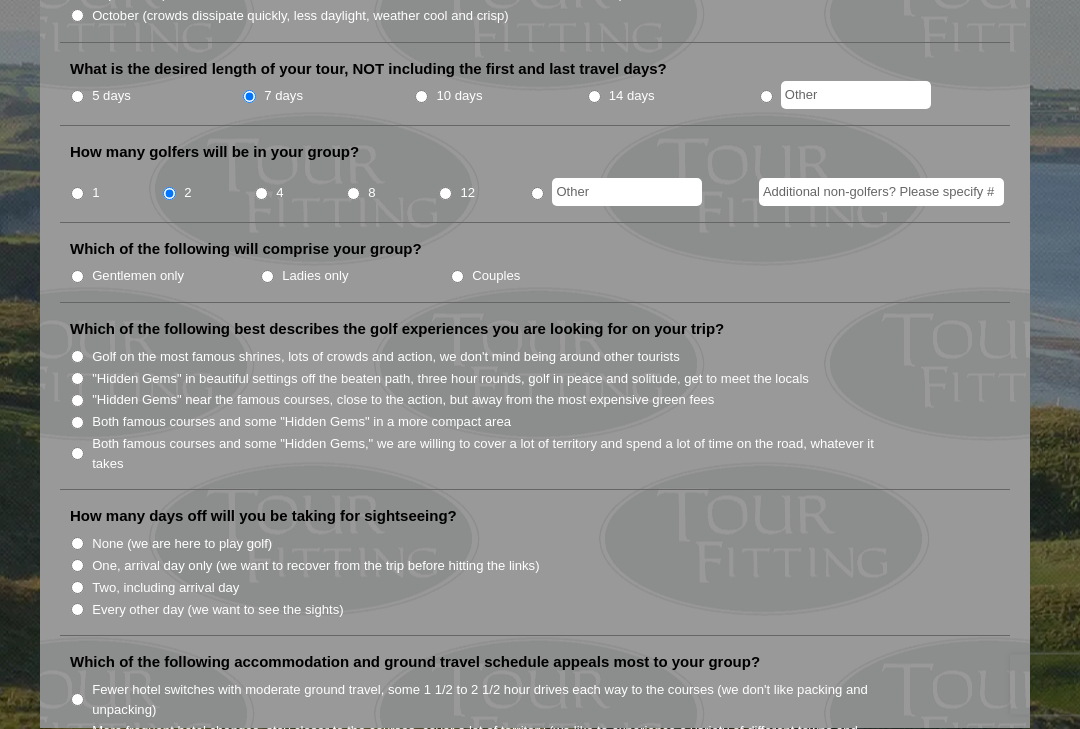 scroll, scrollTop: 768, scrollLeft: 0, axis: vertical 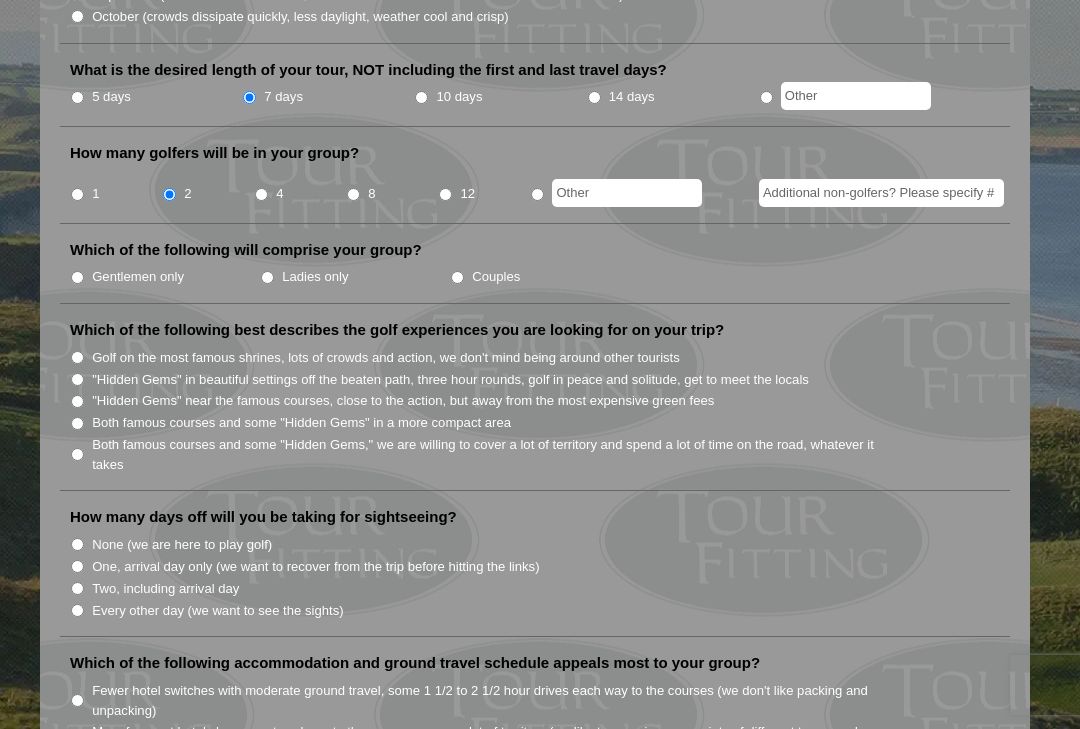 click on "Gentlemen only" at bounding box center [77, 277] 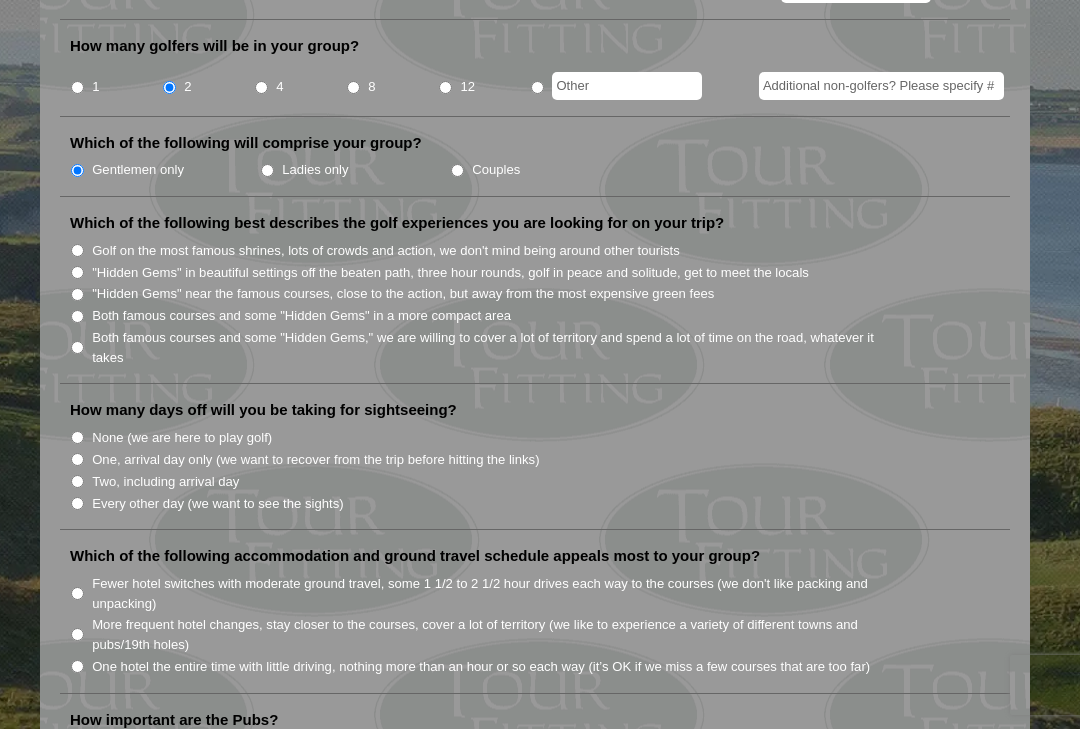 scroll, scrollTop: 882, scrollLeft: 0, axis: vertical 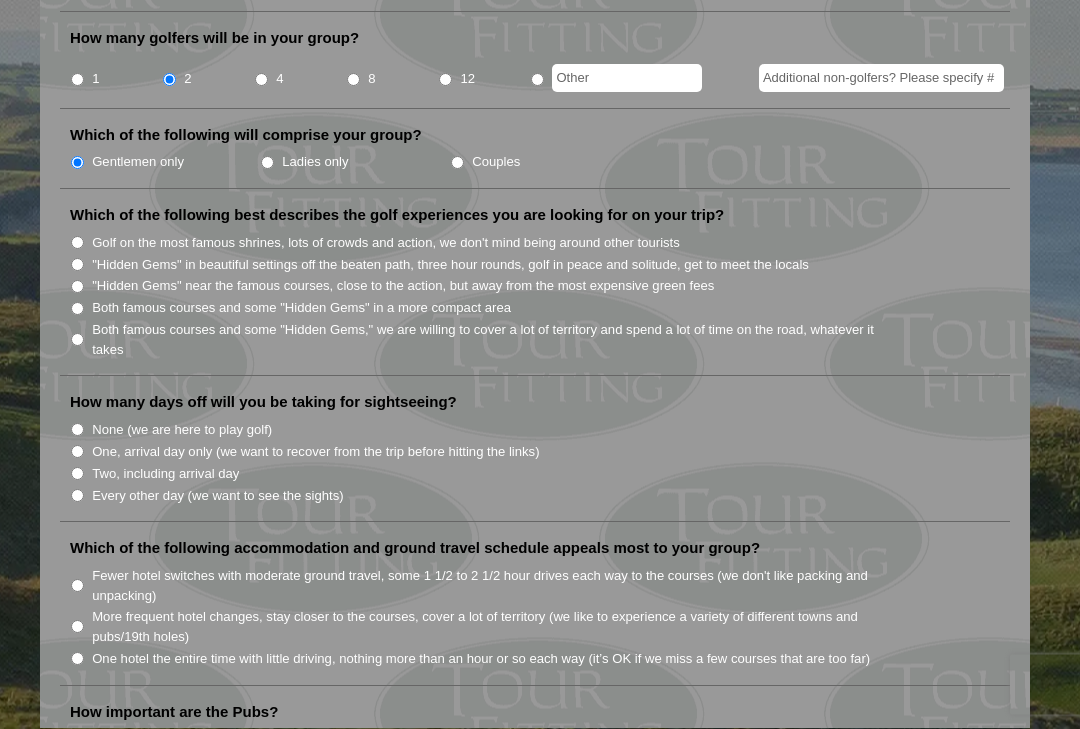 click on "Both famous courses and some "Hidden Gems" in a more compact area" at bounding box center (77, 309) 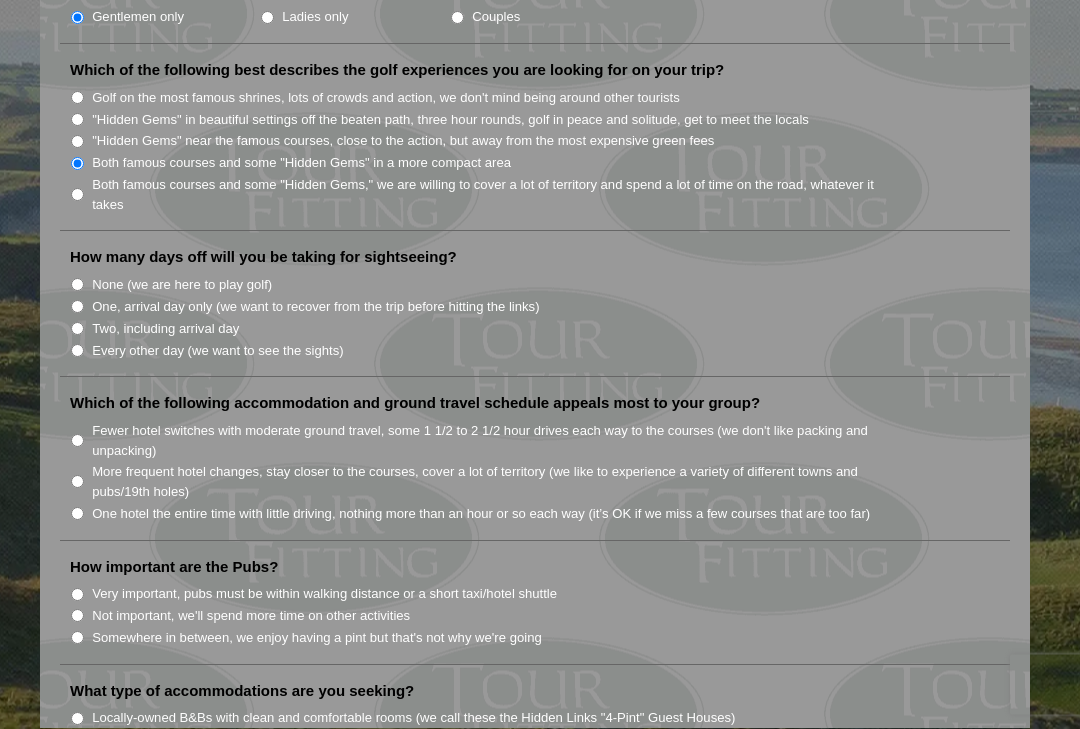 scroll, scrollTop: 1028, scrollLeft: 0, axis: vertical 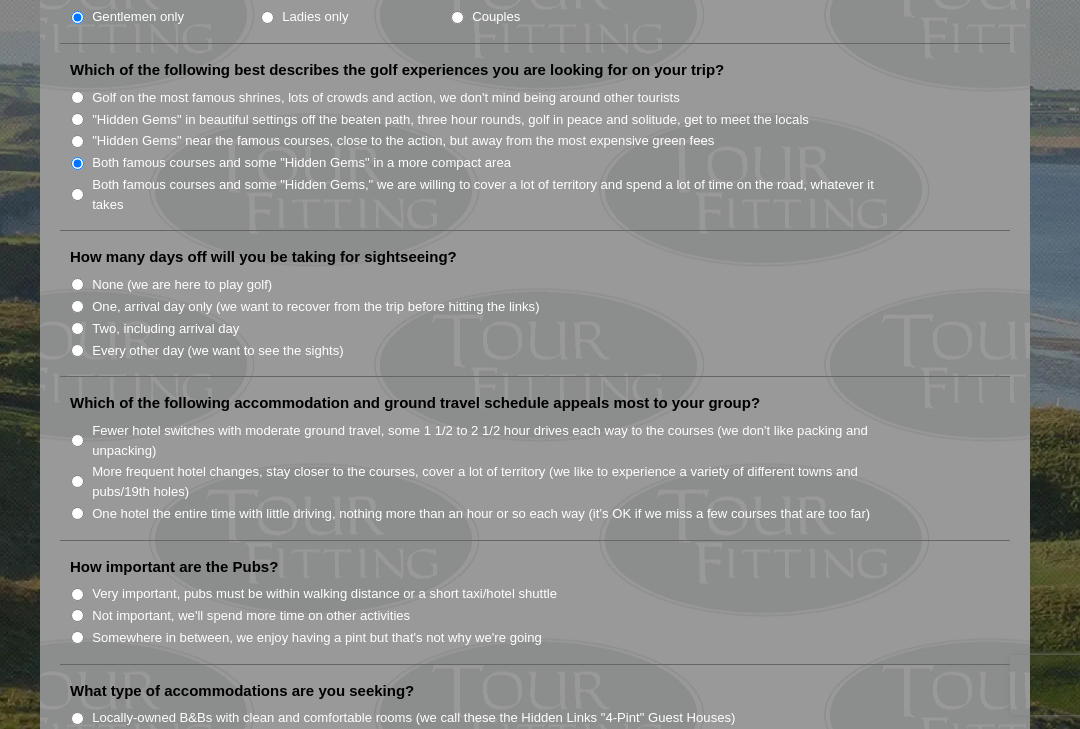 click on "Every other day (we want to see the sights)" at bounding box center [77, 350] 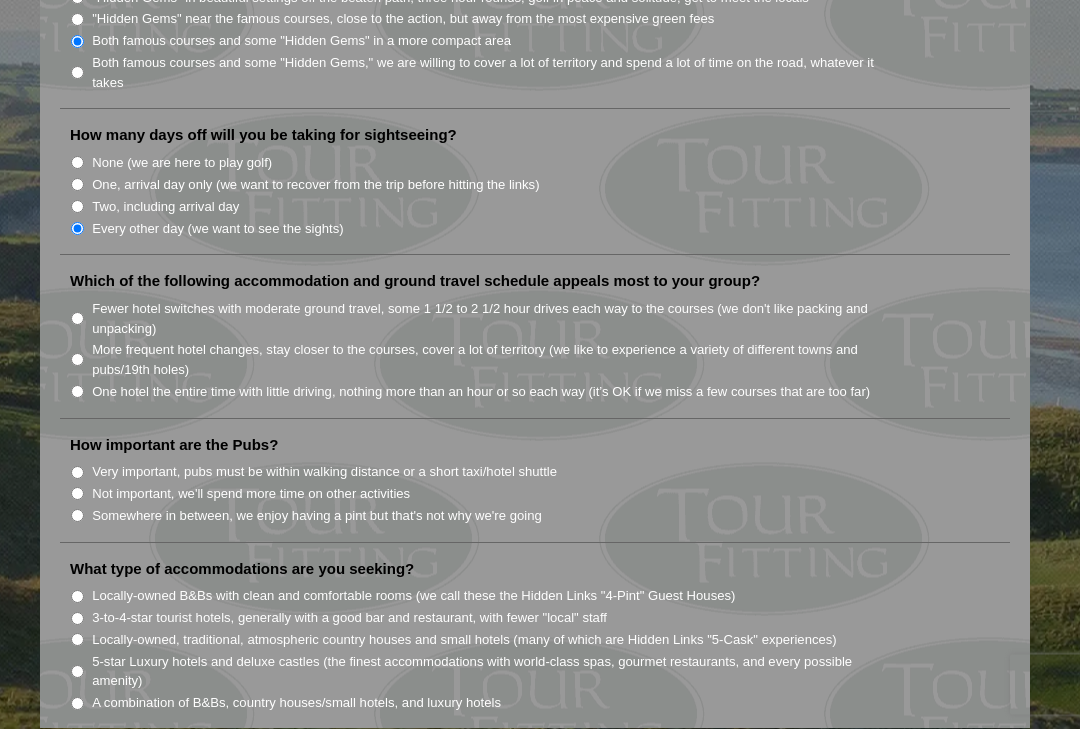 scroll, scrollTop: 1158, scrollLeft: 0, axis: vertical 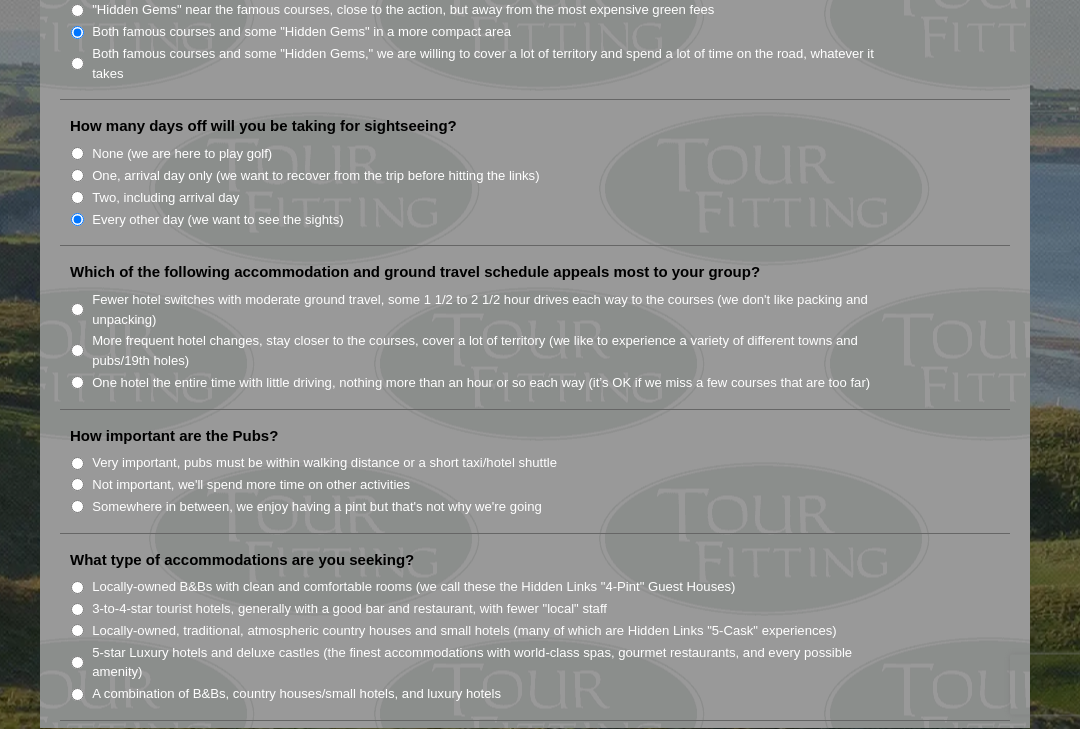 click on "One hotel the entire time with little driving, nothing more than an hour or so each way (it’s OK if we miss a few courses that are too far)" at bounding box center [77, 383] 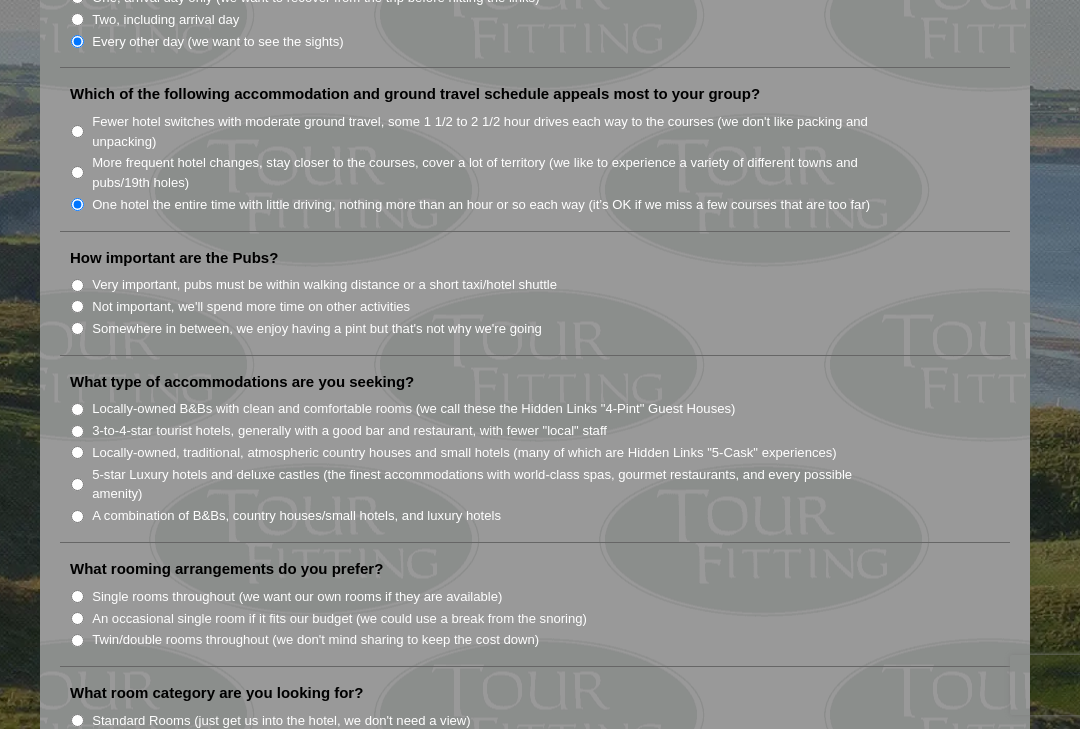 scroll, scrollTop: 1339, scrollLeft: 0, axis: vertical 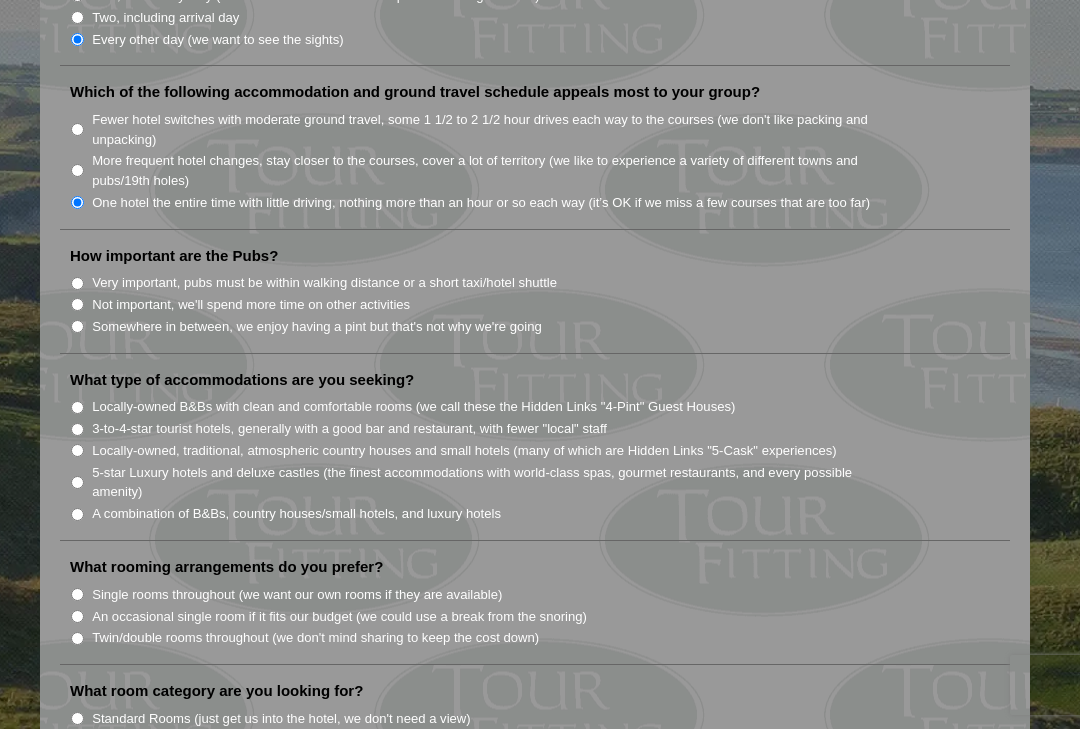 click on "Somewhere in between, we enjoy having a pint but that's not why we're going" at bounding box center [317, 327] 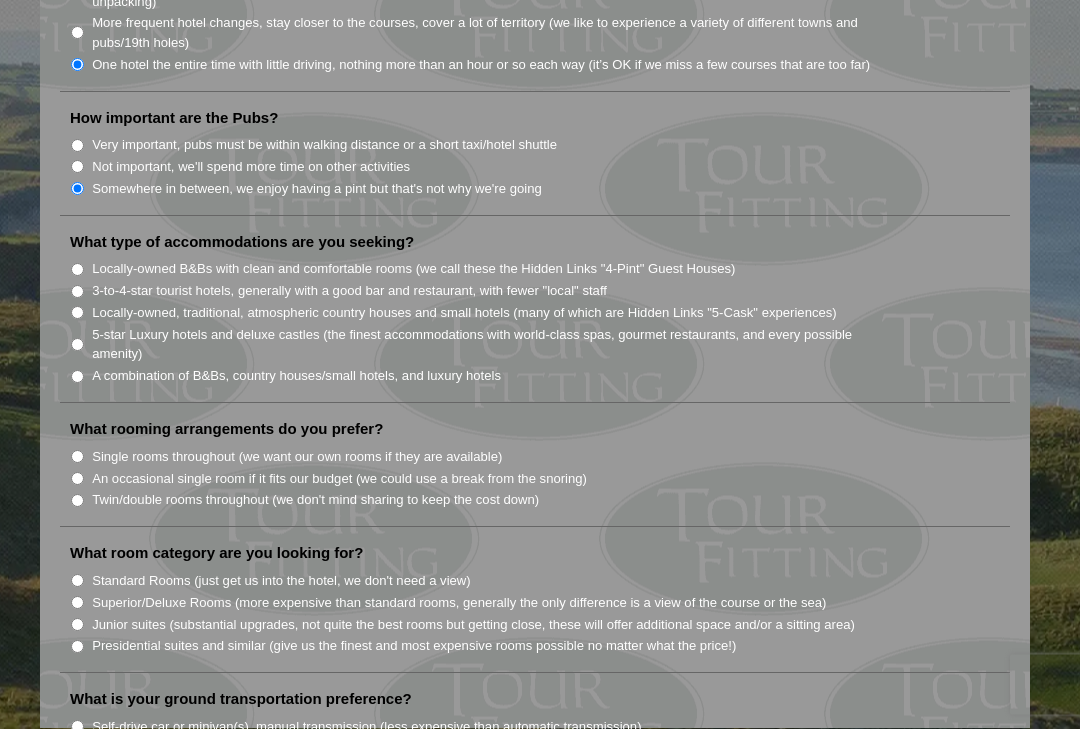 scroll, scrollTop: 1480, scrollLeft: 0, axis: vertical 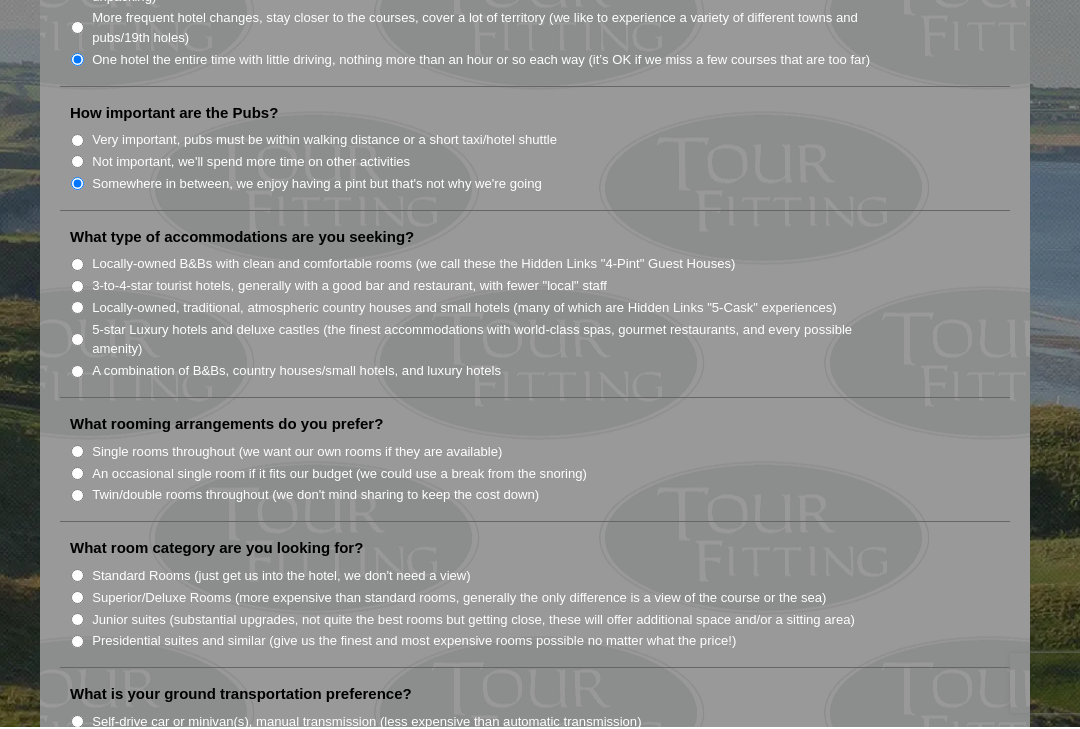 click on "3-to-4-star tourist hotels, generally with a good bar and restaurant, with fewer "local" staff" at bounding box center (77, 288) 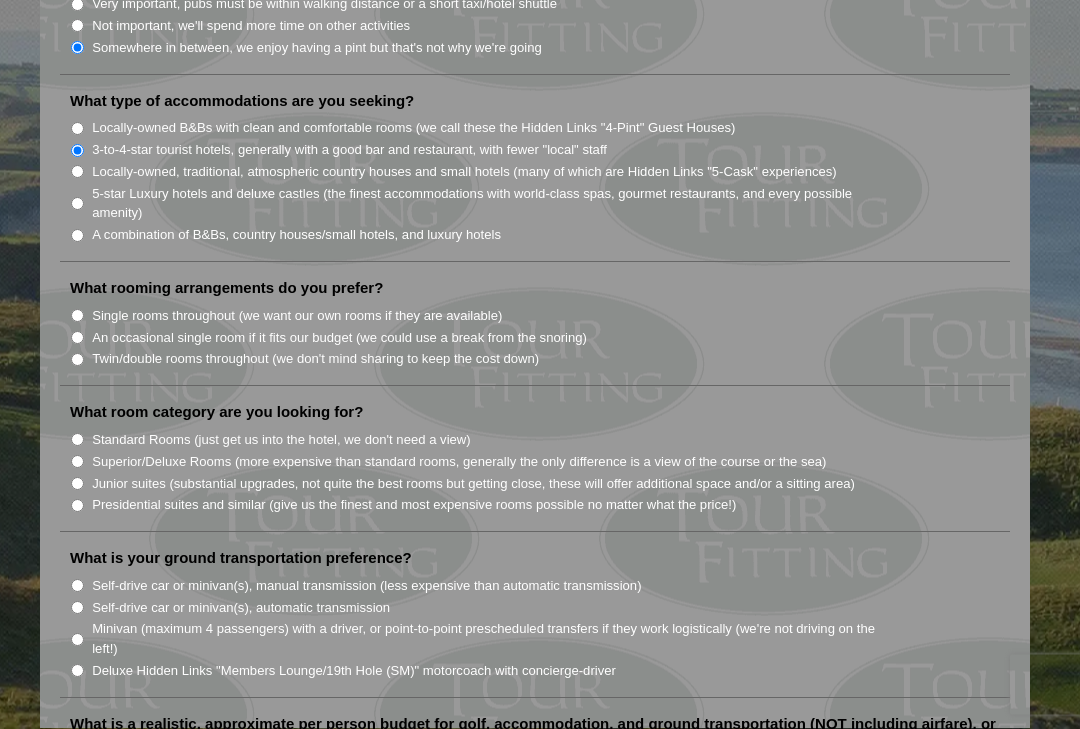 scroll, scrollTop: 1622, scrollLeft: 0, axis: vertical 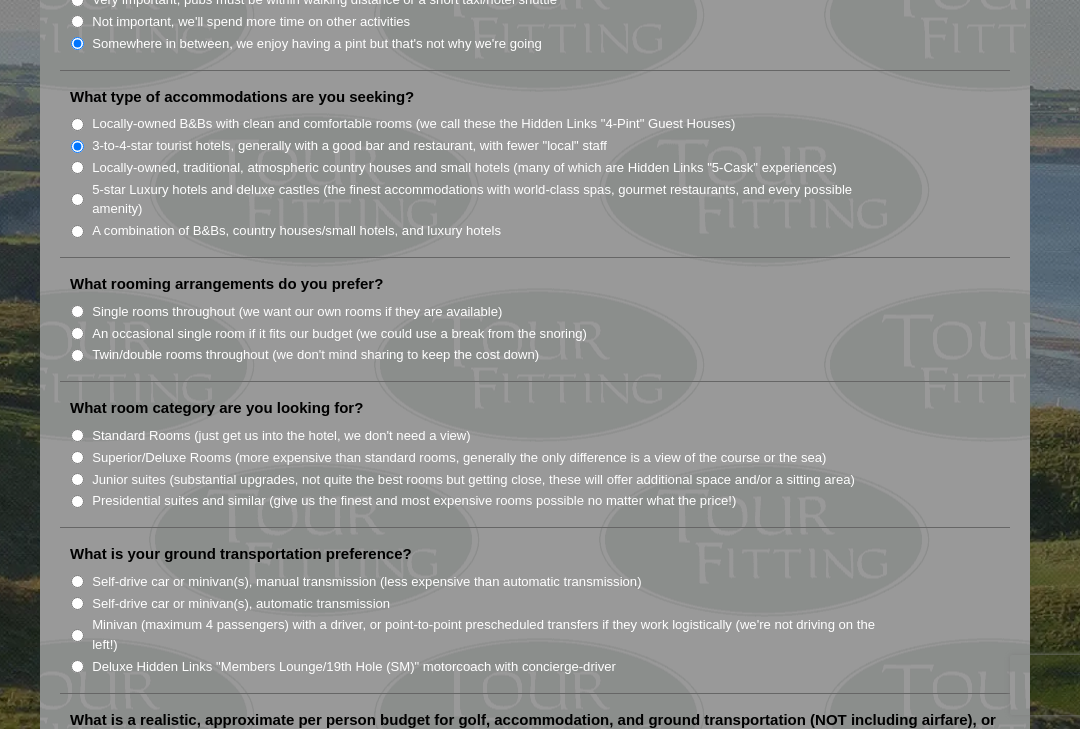 click on "An occasional single room if it fits our budget (we could use a break from the snoring)" at bounding box center [77, 333] 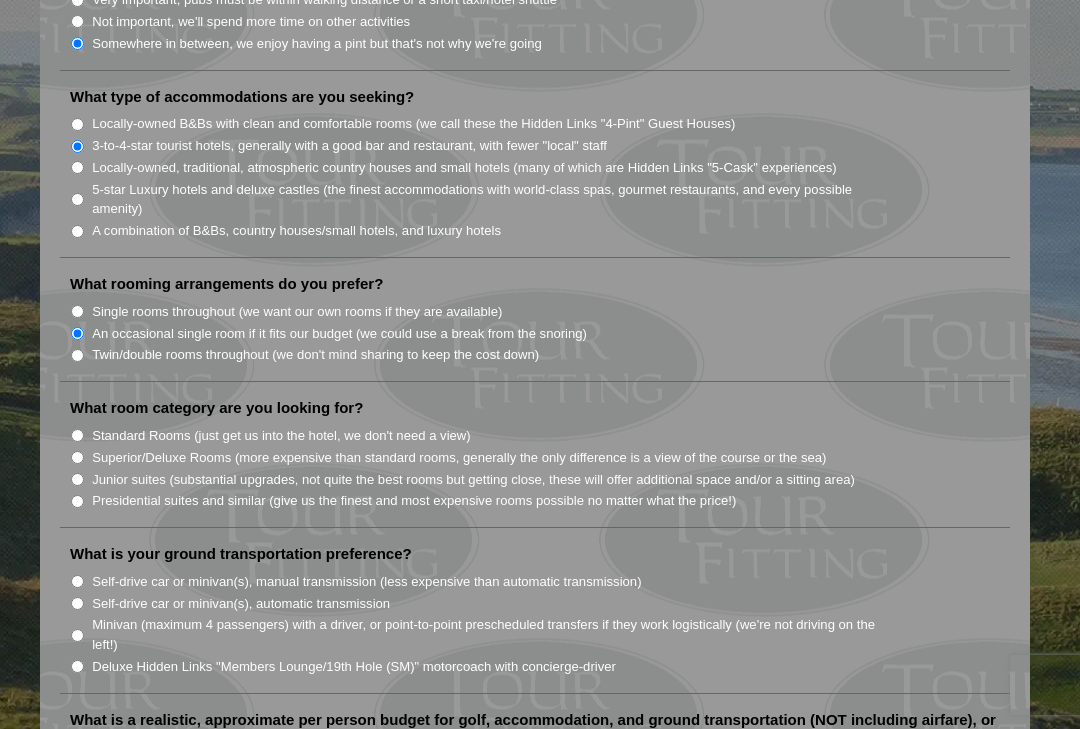 click on "What rooming arrangements do you prefer?
Single rooms throughout (we want our own rooms if they are available)
An occasional single room if it fits our budget (we could use a break from the snoring)
Twin/double rooms throughout (we don't mind sharing to keep the cost down)" at bounding box center [535, 328] 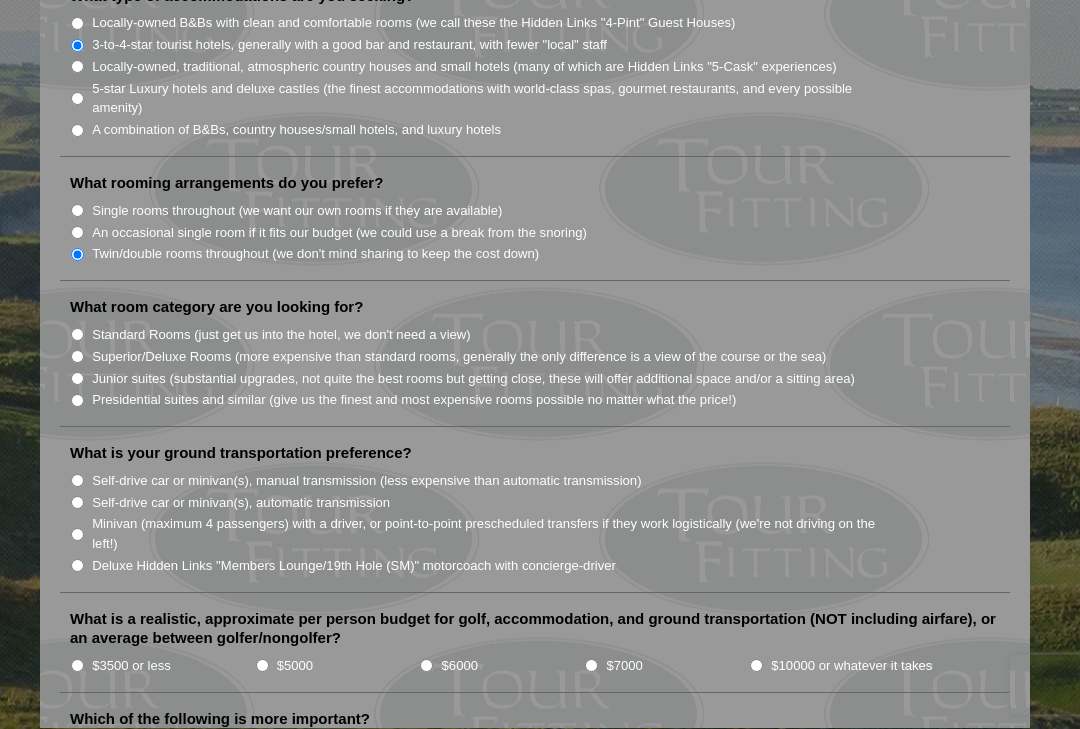 scroll, scrollTop: 1734, scrollLeft: 0, axis: vertical 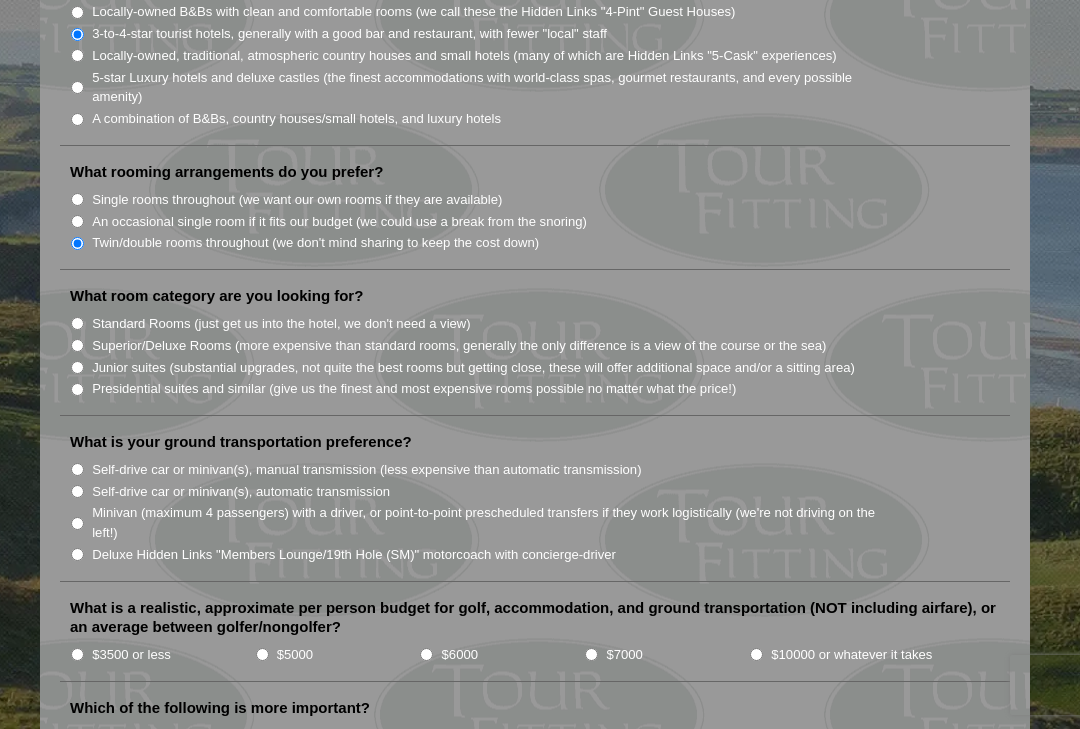click on "Standard Rooms (just get us into the hotel, we don't need a view)" at bounding box center [77, 323] 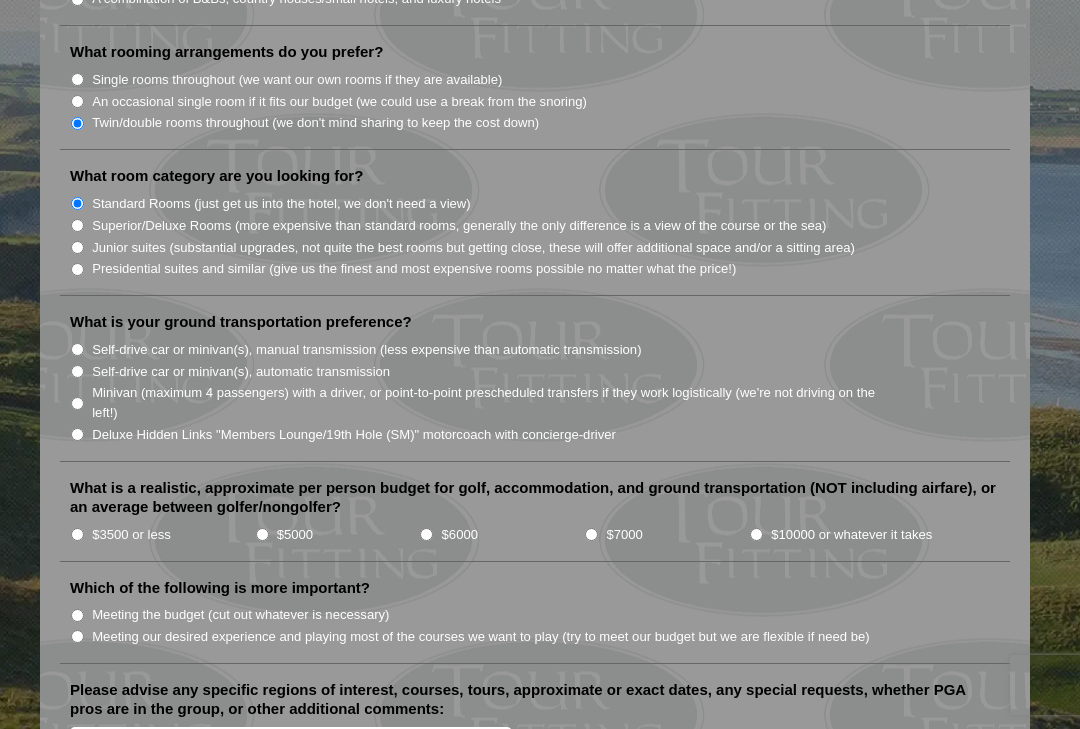 scroll, scrollTop: 1856, scrollLeft: 0, axis: vertical 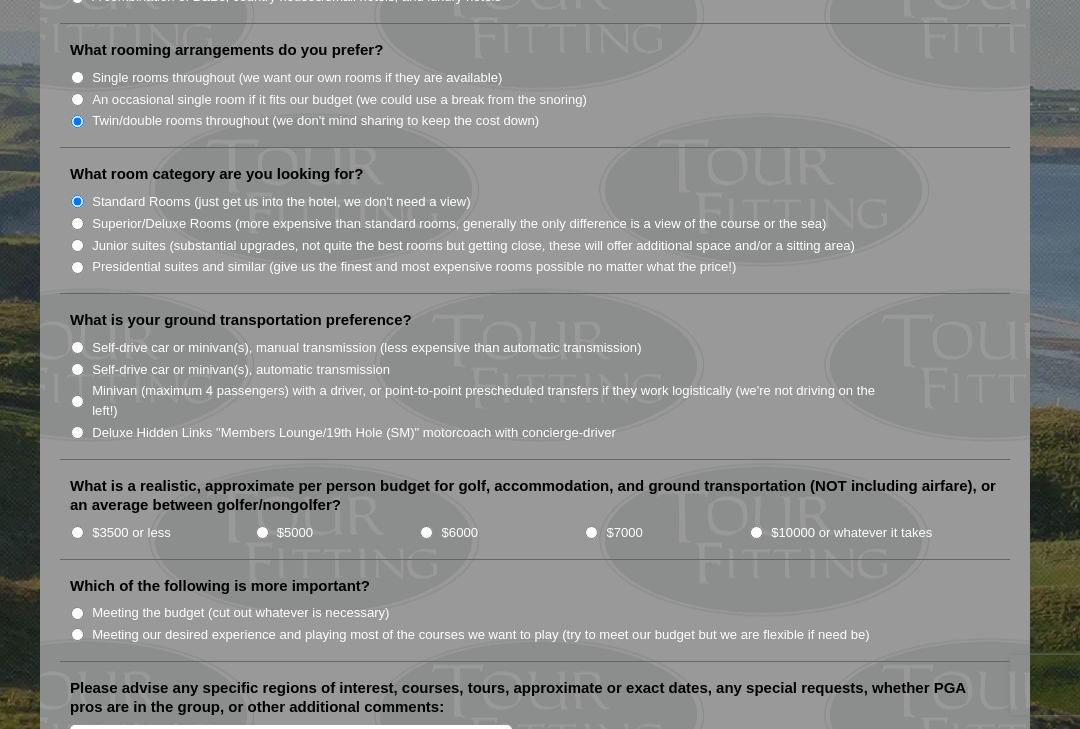 click on "Self-drive car or minivan(s), automatic transmission" at bounding box center (77, 369) 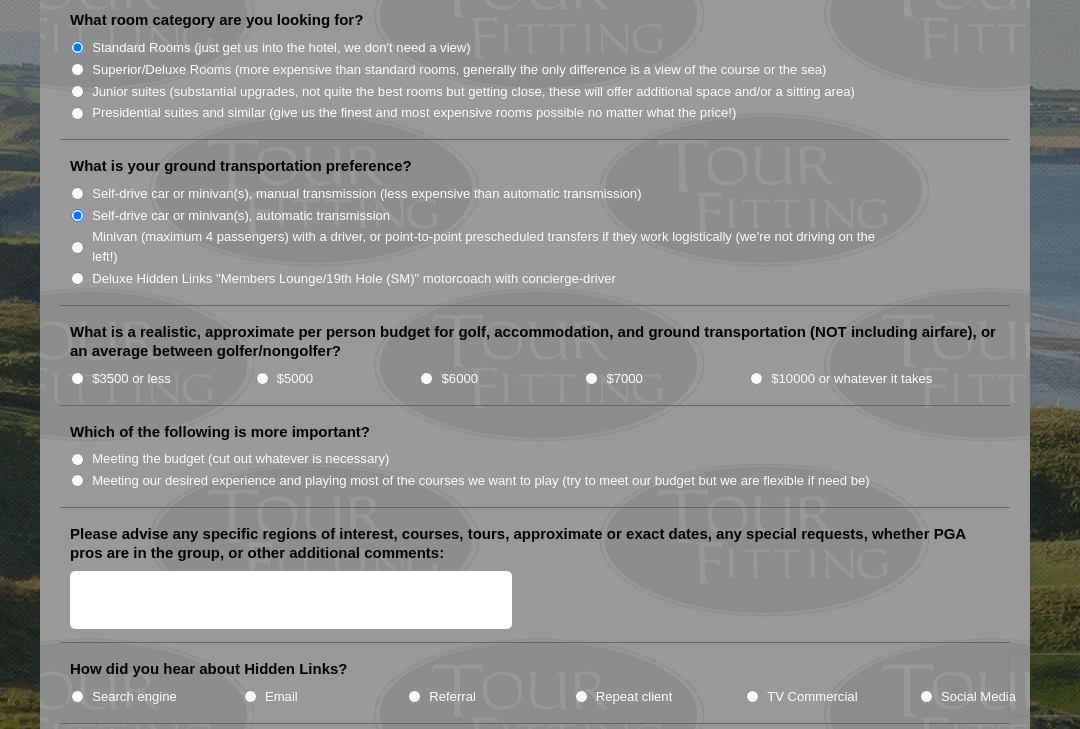 scroll, scrollTop: 2021, scrollLeft: 0, axis: vertical 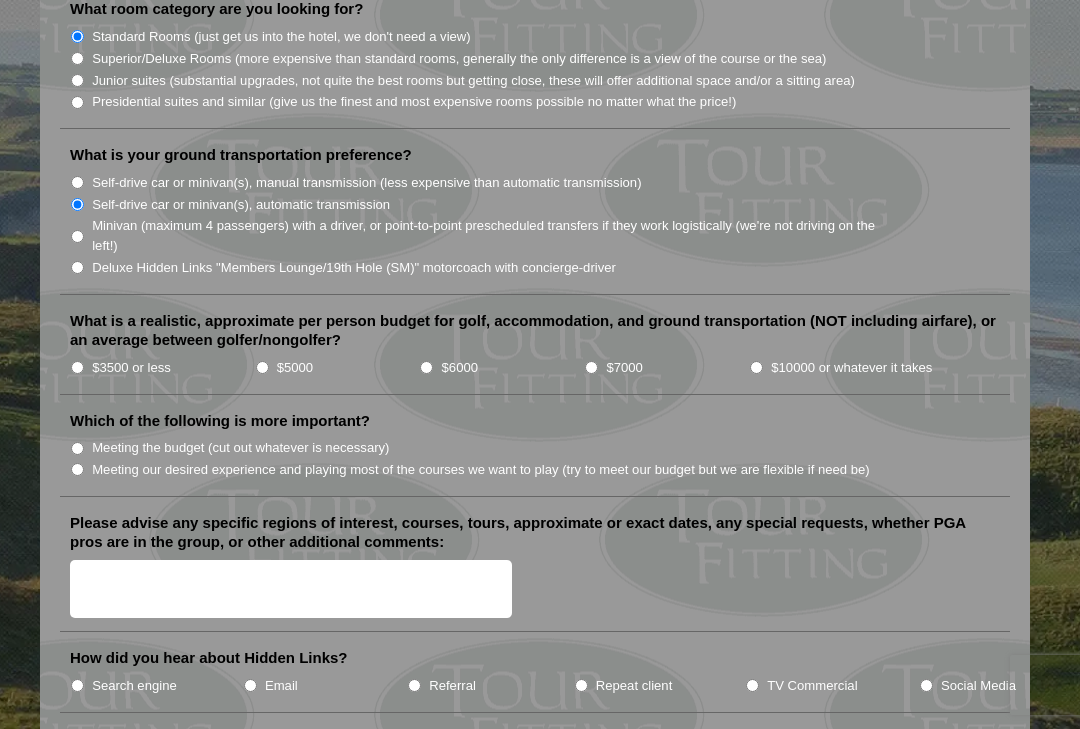 click on "$5000" at bounding box center (337, 367) 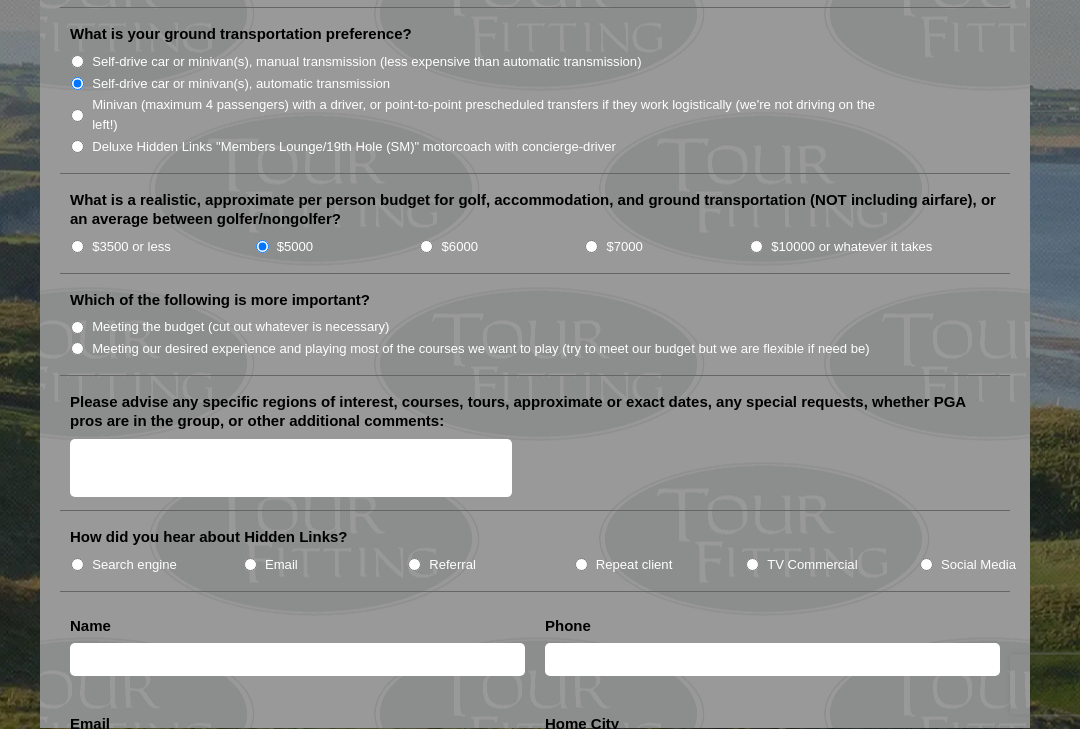 scroll, scrollTop: 2147, scrollLeft: 0, axis: vertical 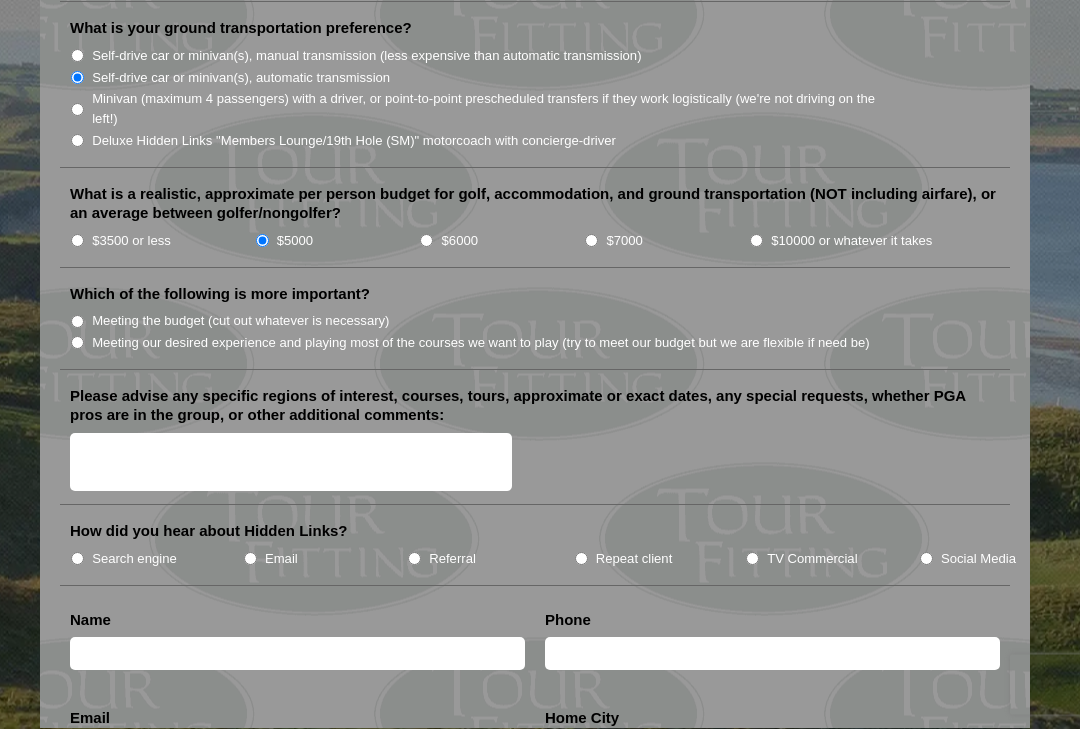 click on "Please advise any specific regions of interest, courses, tours, approximate or exact dates, any special requests, whether PGA pros are in the group, or other additional comments:" at bounding box center [535, 406] 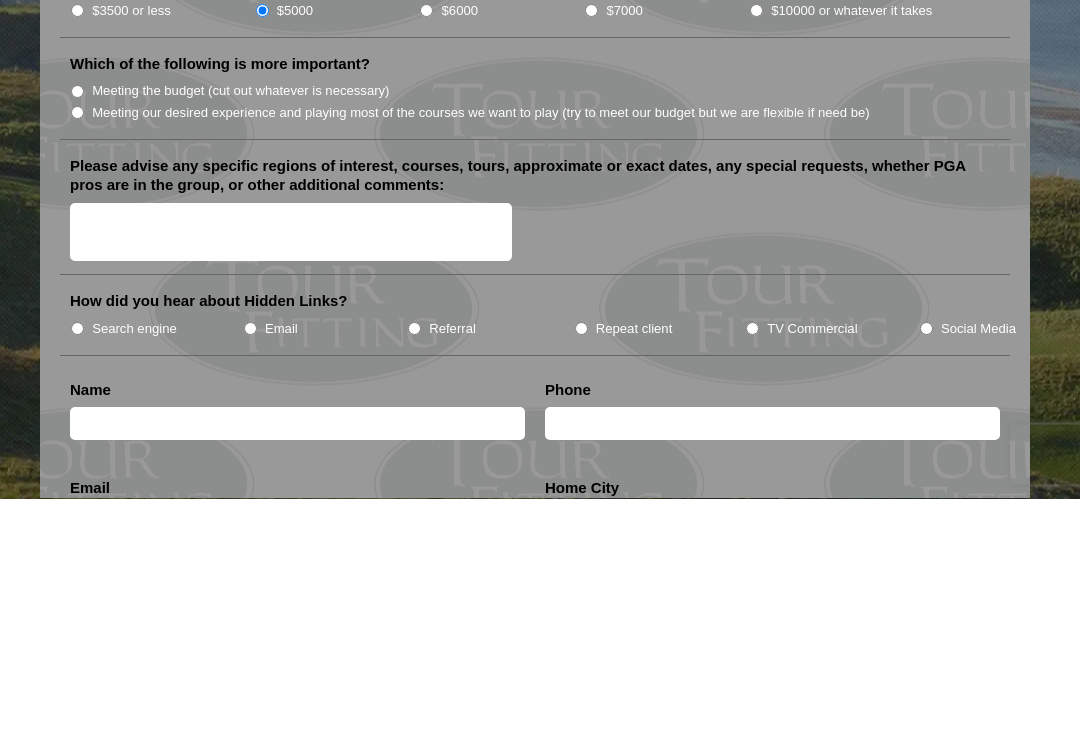 click at bounding box center (535, 465) 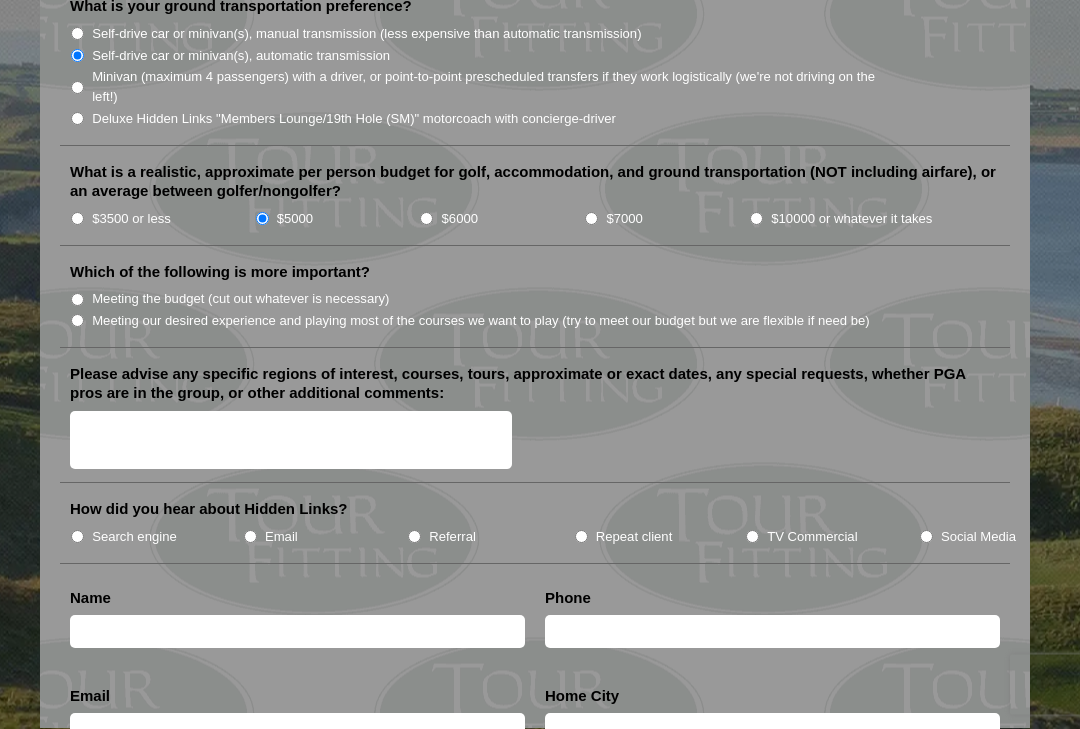 scroll, scrollTop: 2168, scrollLeft: 0, axis: vertical 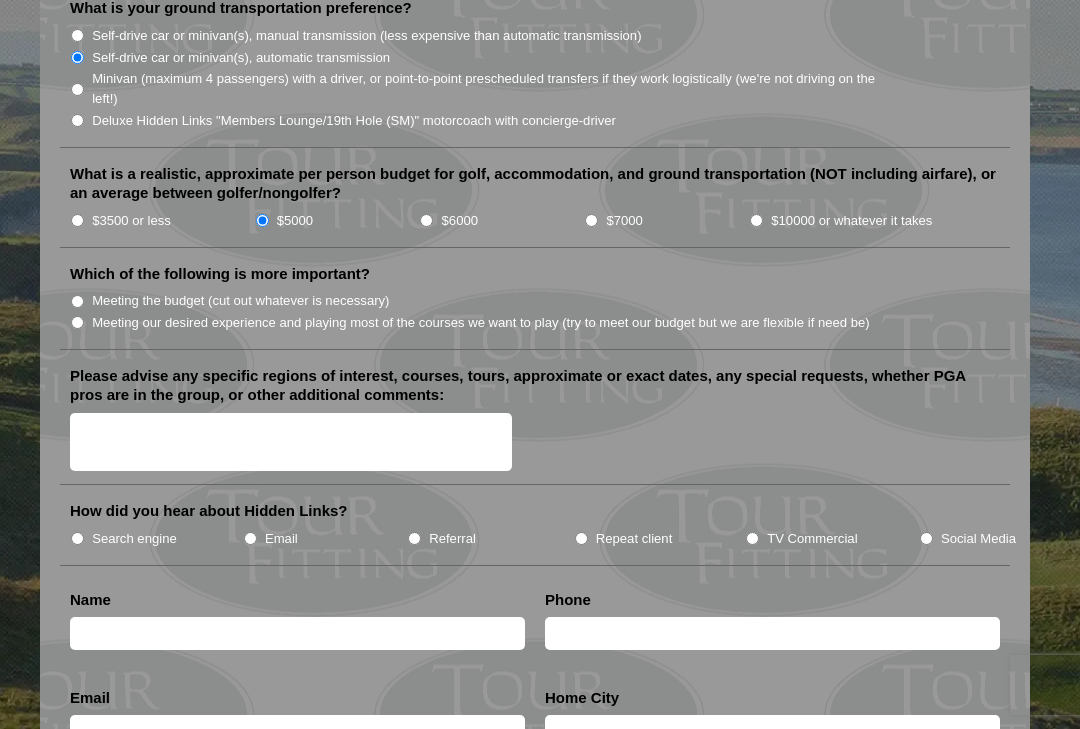 click on "Meeting the budget (cut out whatever is necessary)" at bounding box center [77, 301] 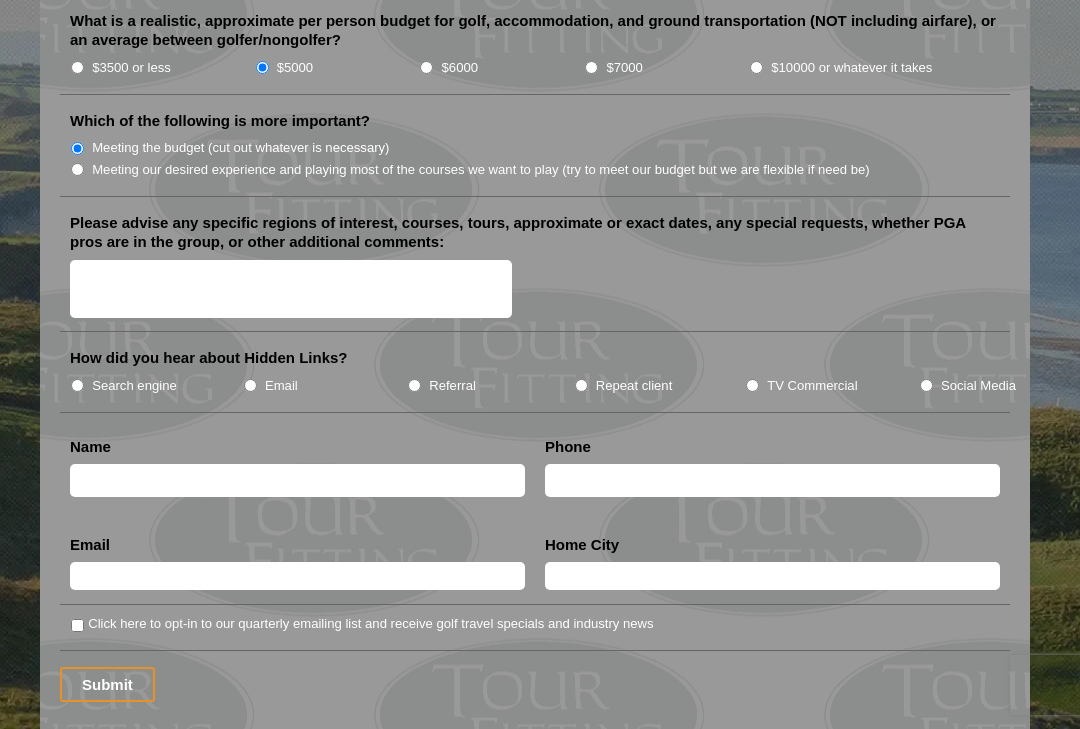 scroll, scrollTop: 2324, scrollLeft: 0, axis: vertical 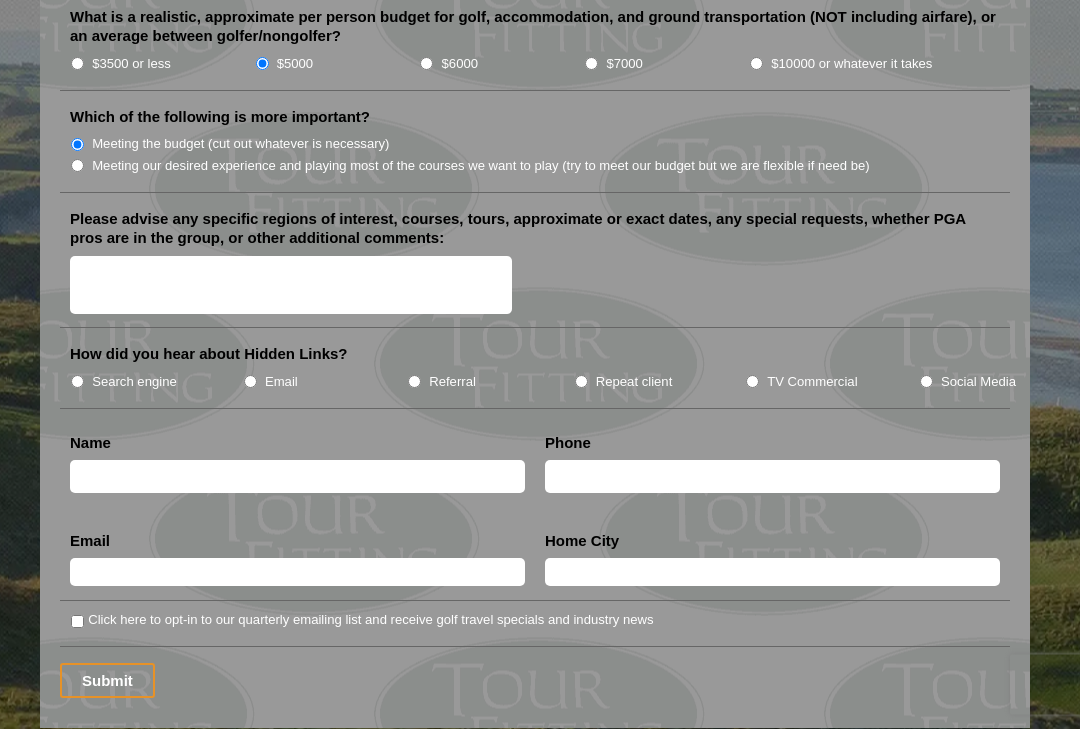 click on "TV Commercial" at bounding box center [752, 382] 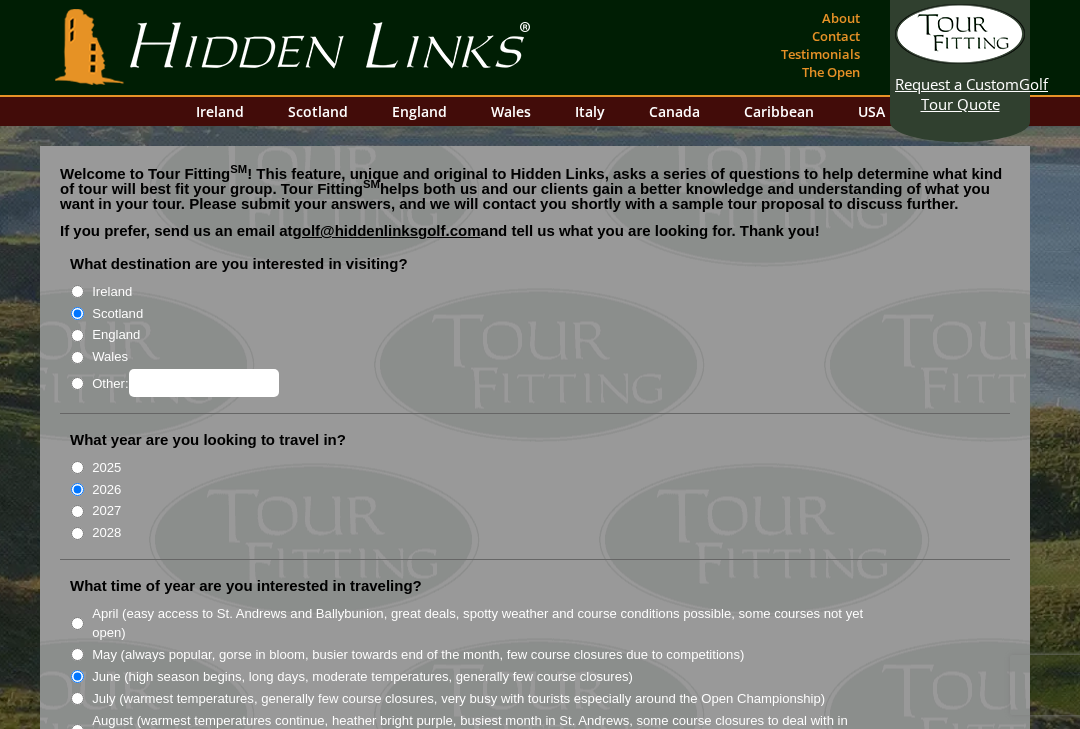scroll, scrollTop: 0, scrollLeft: 0, axis: both 